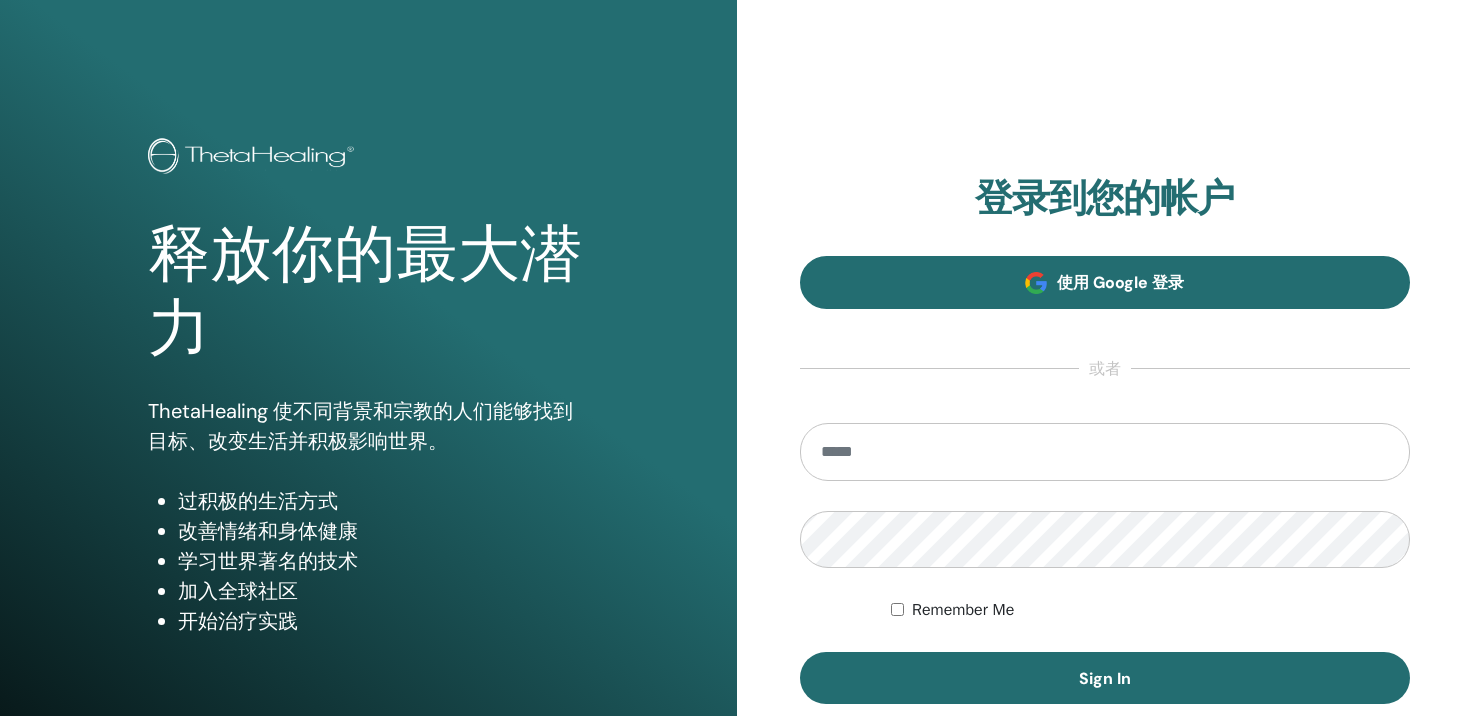 scroll, scrollTop: 0, scrollLeft: 0, axis: both 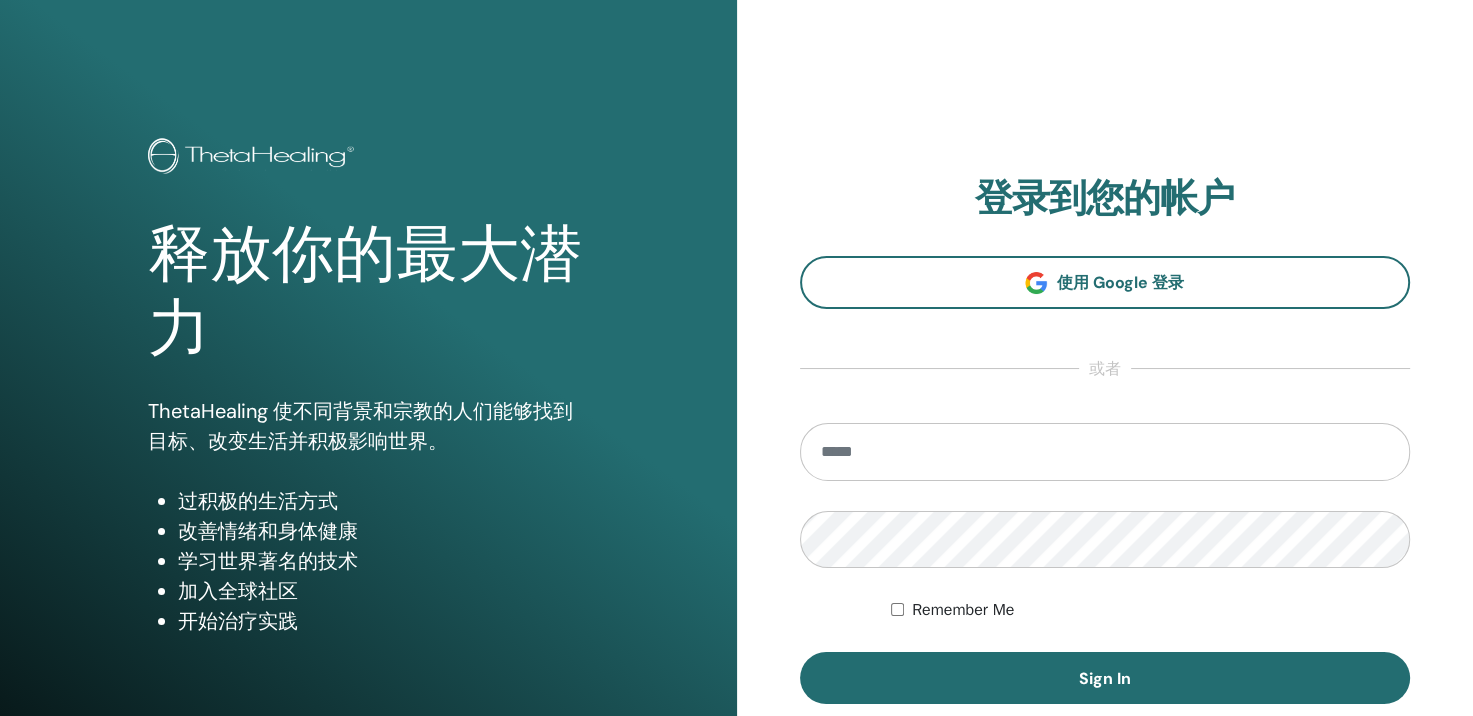 click at bounding box center (1105, 452) 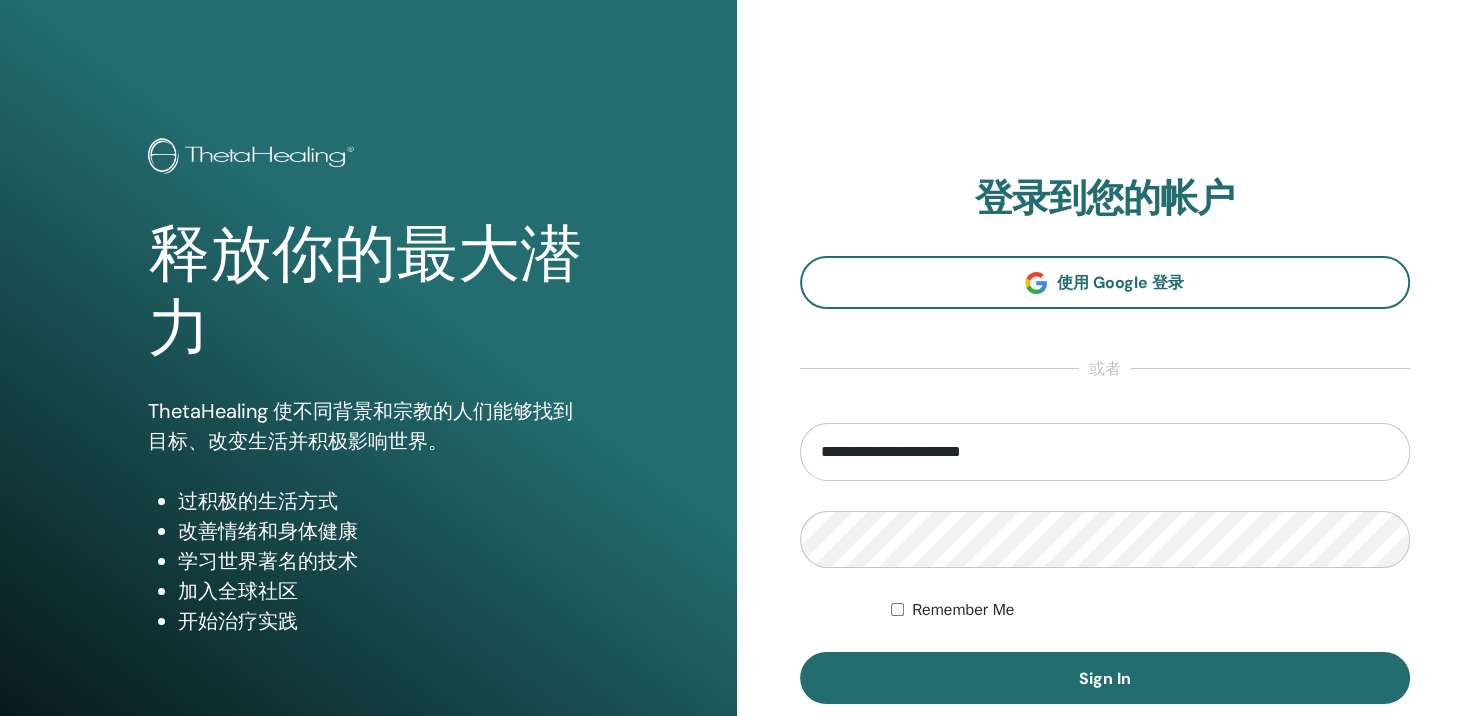type on "**********" 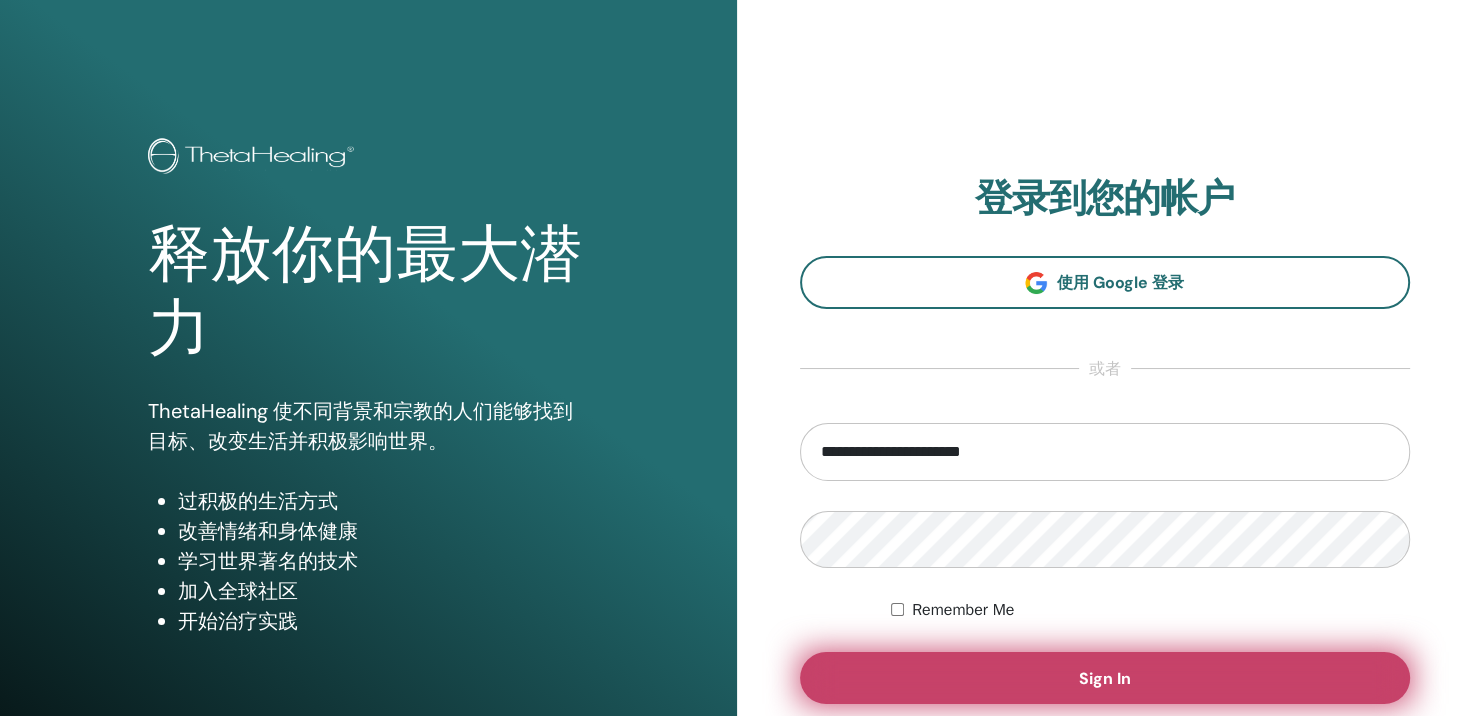 click on "Sign In" at bounding box center (1105, 678) 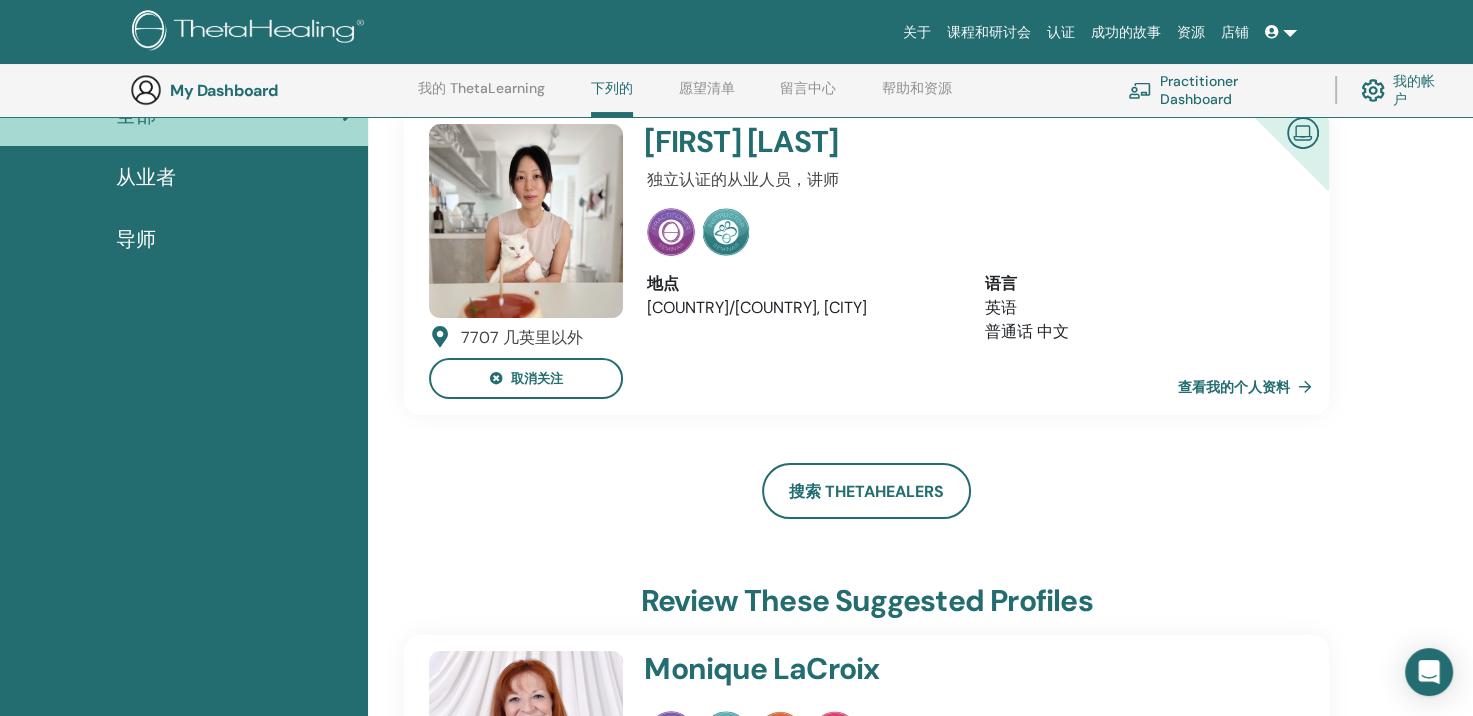 scroll, scrollTop: 0, scrollLeft: 0, axis: both 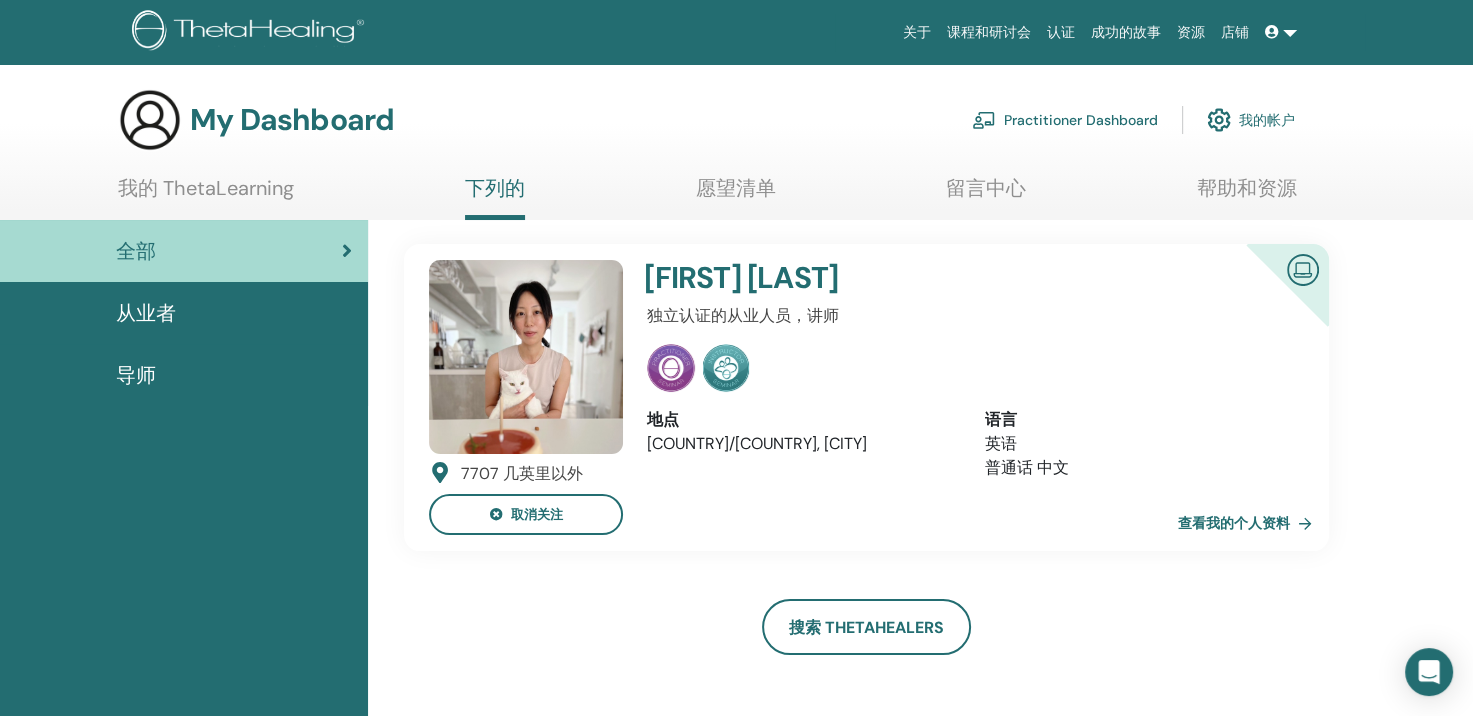 click on "我的 ThetaLearning" at bounding box center (206, 195) 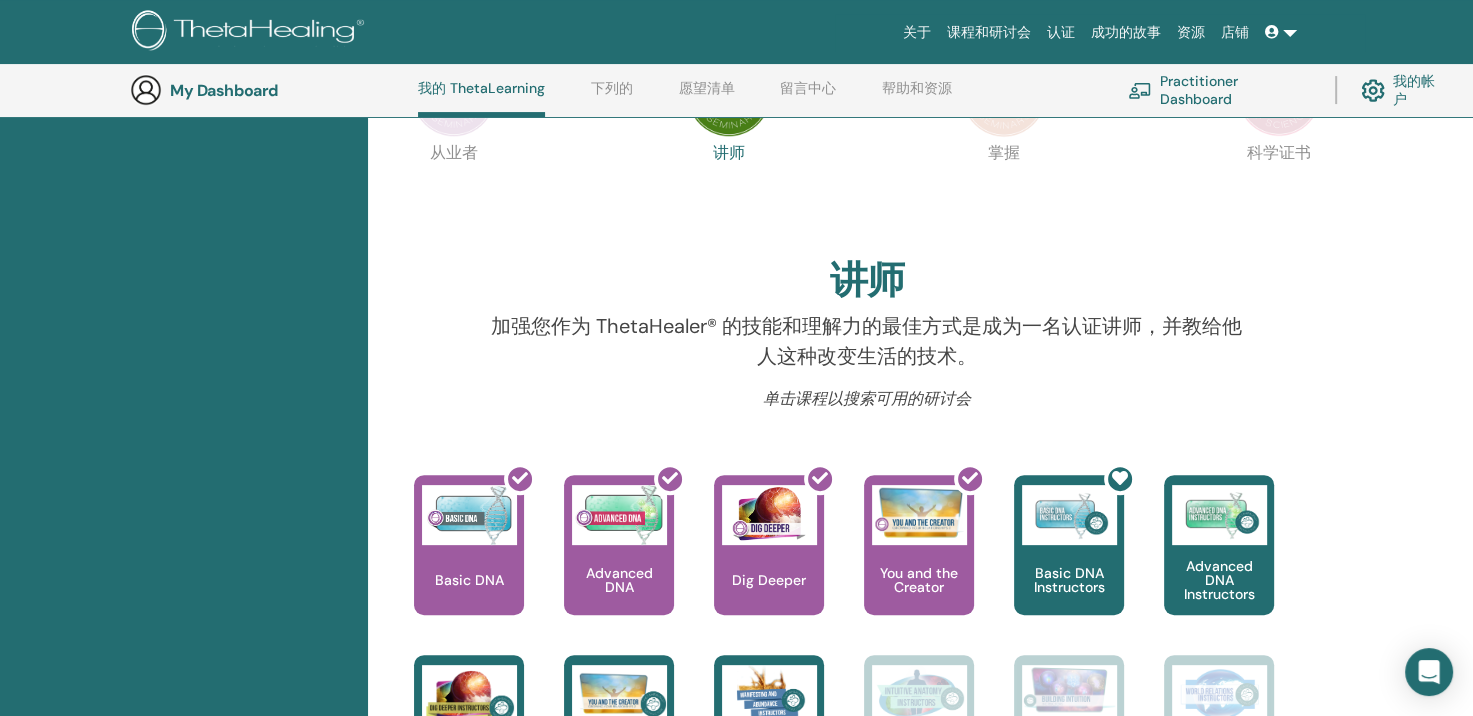 scroll, scrollTop: 452, scrollLeft: 0, axis: vertical 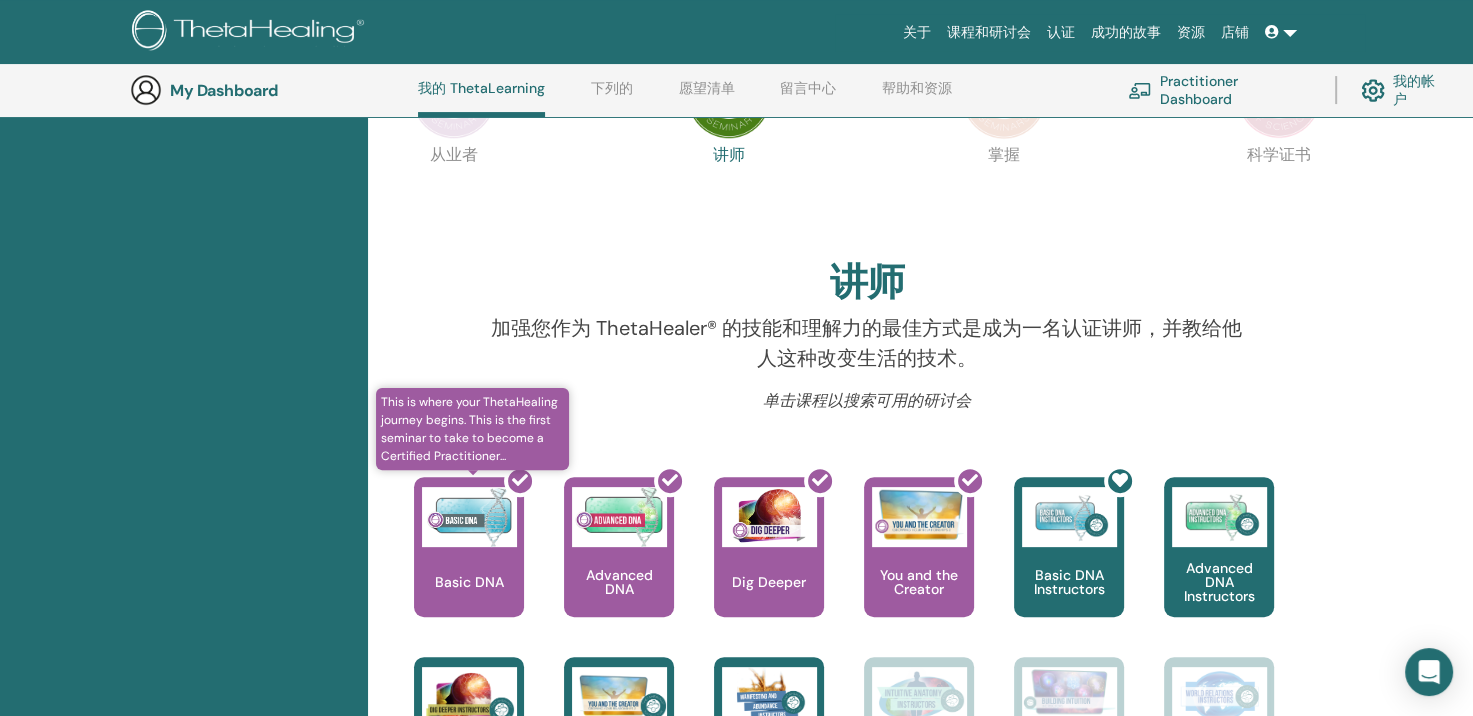 click at bounding box center [481, 555] 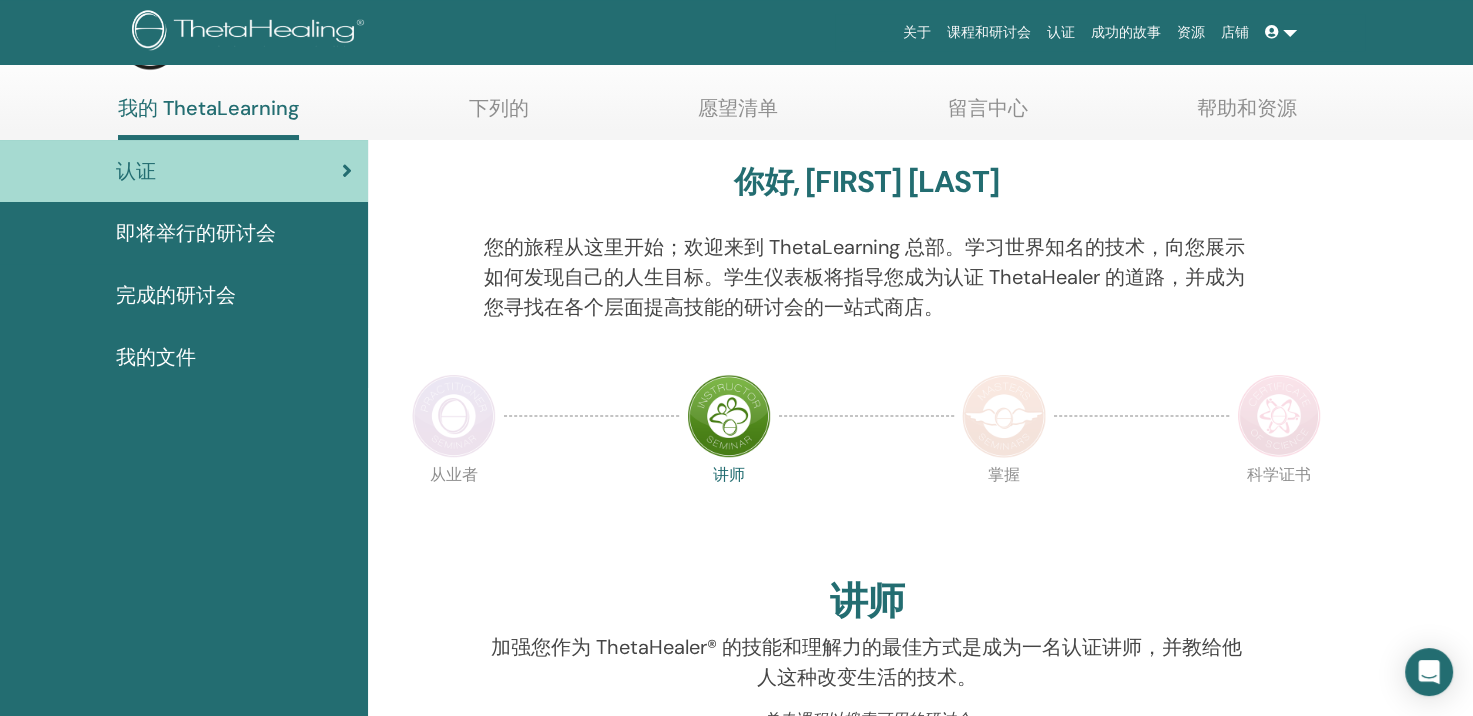 scroll, scrollTop: 0, scrollLeft: 0, axis: both 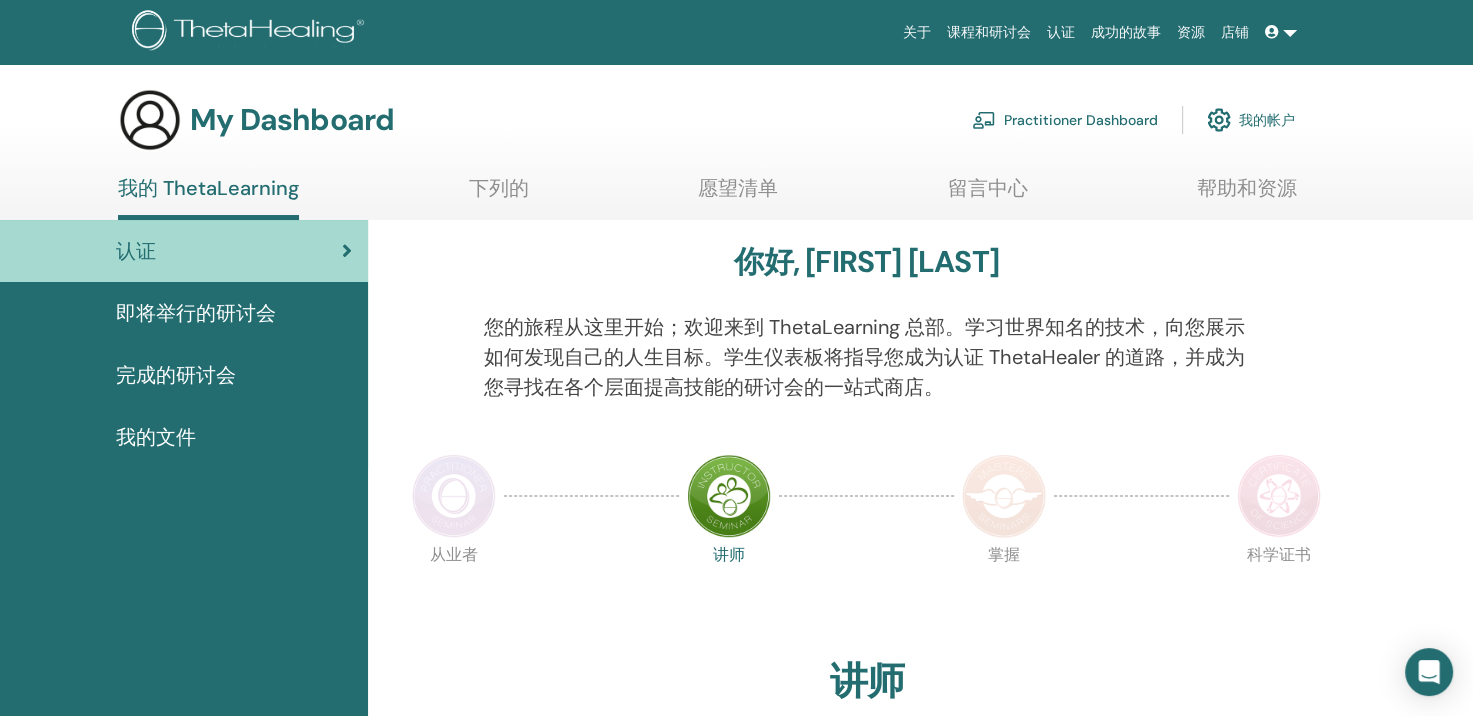 click on "即将举行的研讨会" at bounding box center [196, 313] 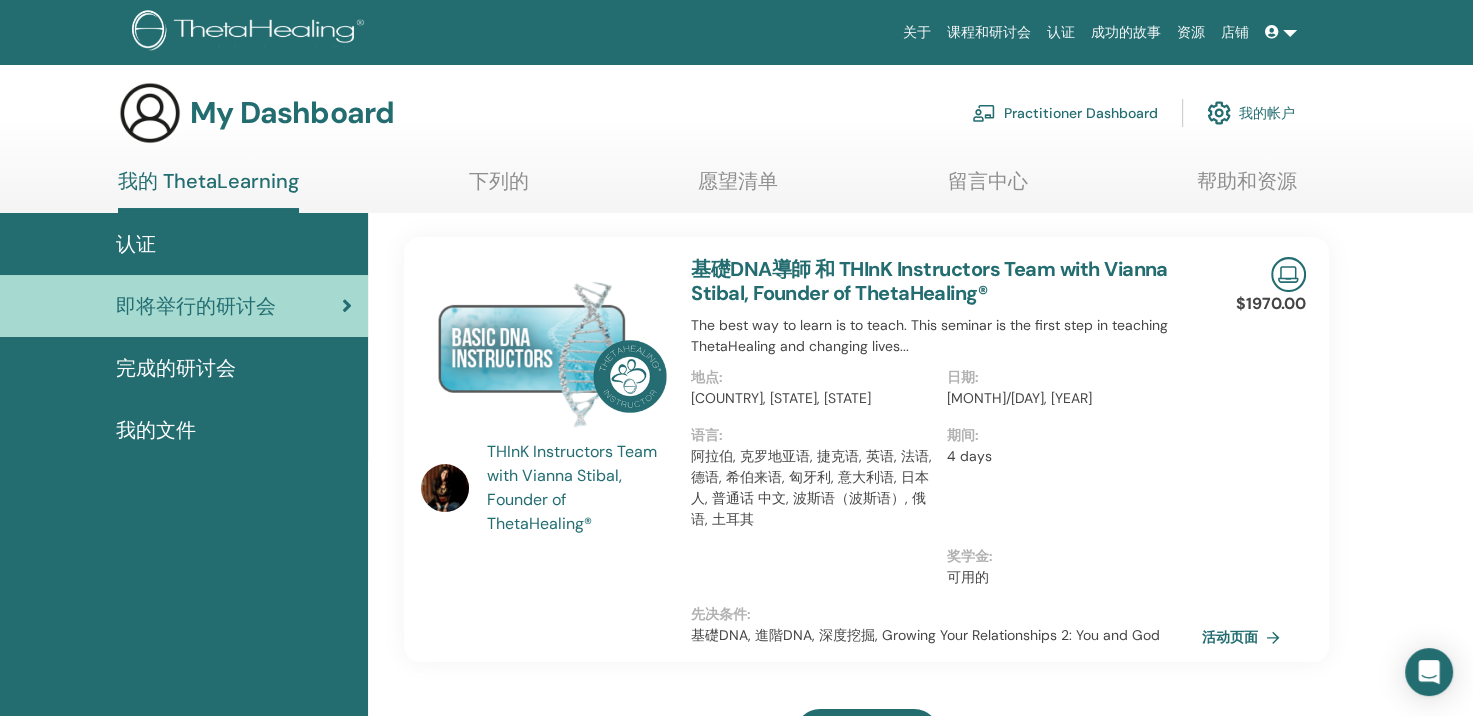 scroll, scrollTop: 0, scrollLeft: 0, axis: both 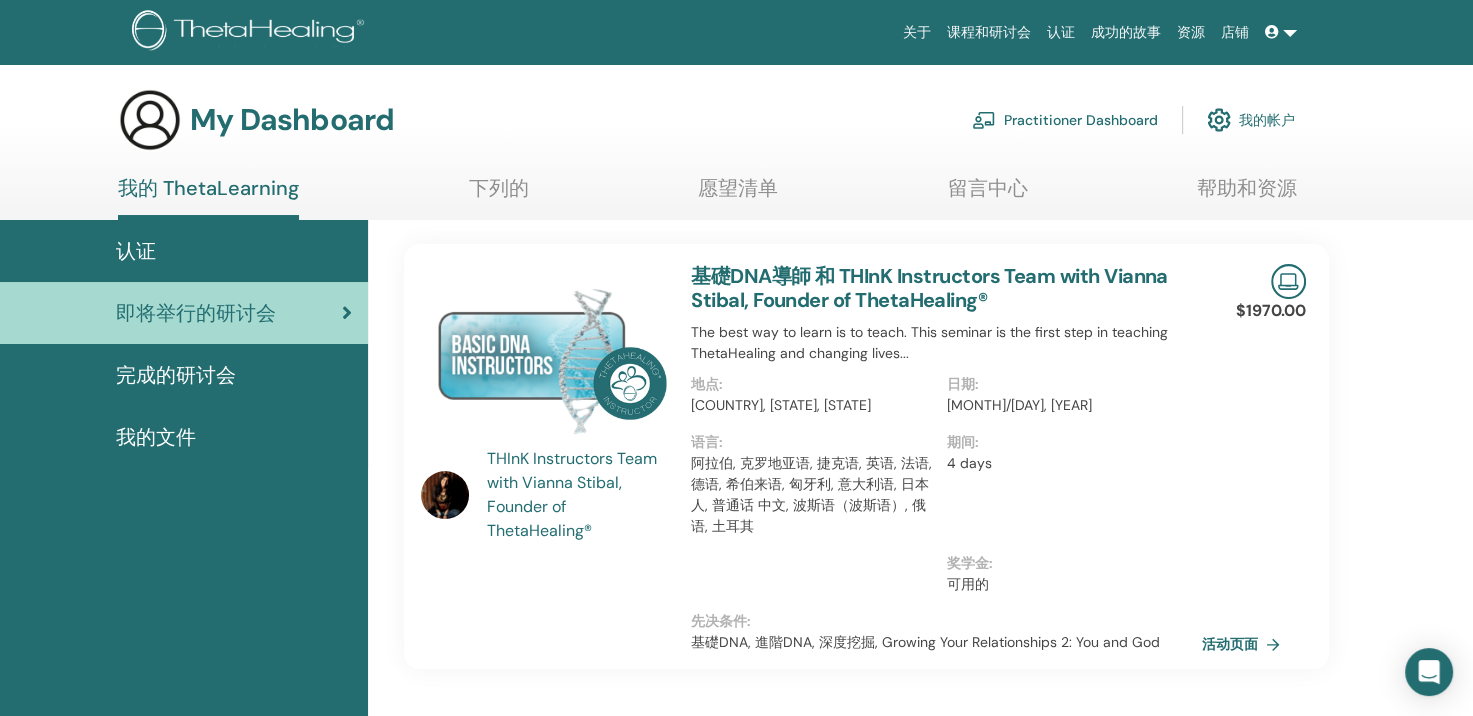 click at bounding box center [544, 358] 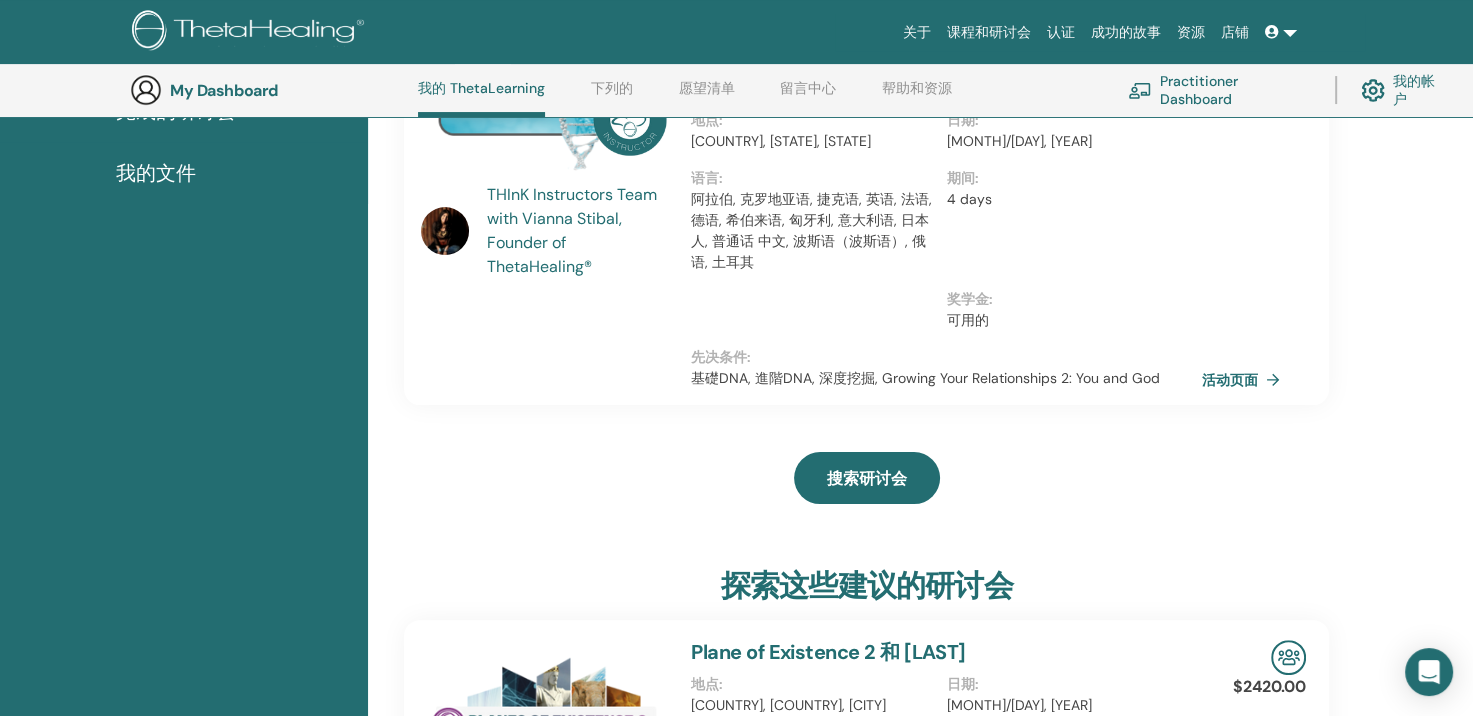 scroll, scrollTop: 352, scrollLeft: 0, axis: vertical 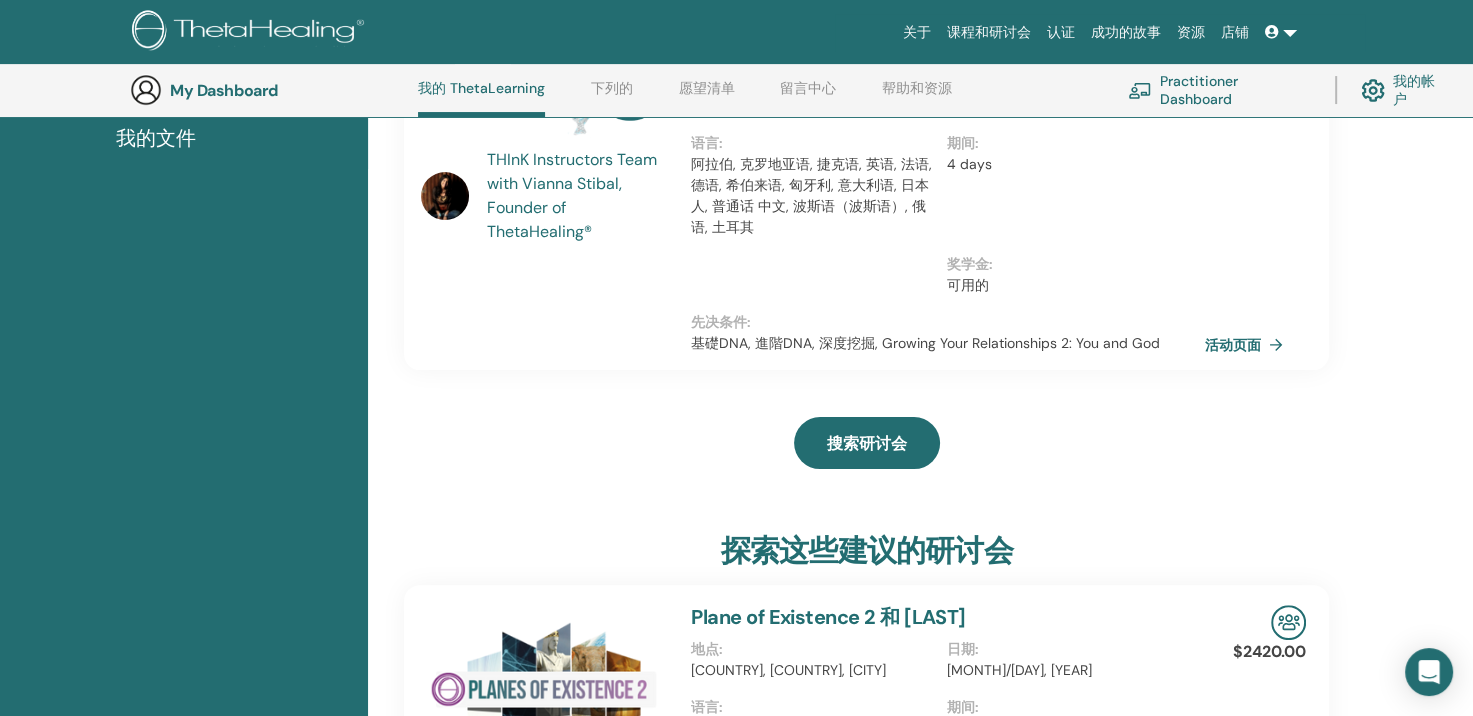 click on "活动页面" at bounding box center [1248, 345] 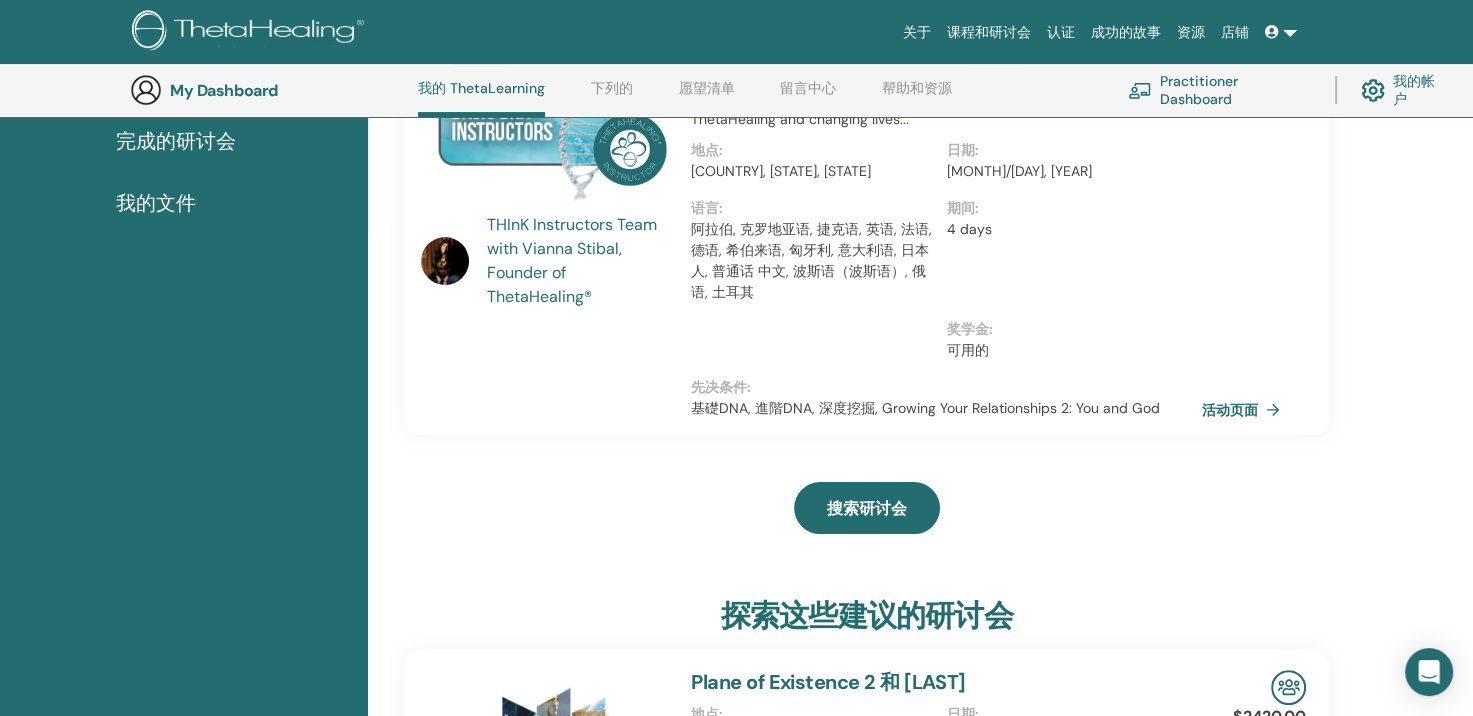 scroll, scrollTop: 252, scrollLeft: 0, axis: vertical 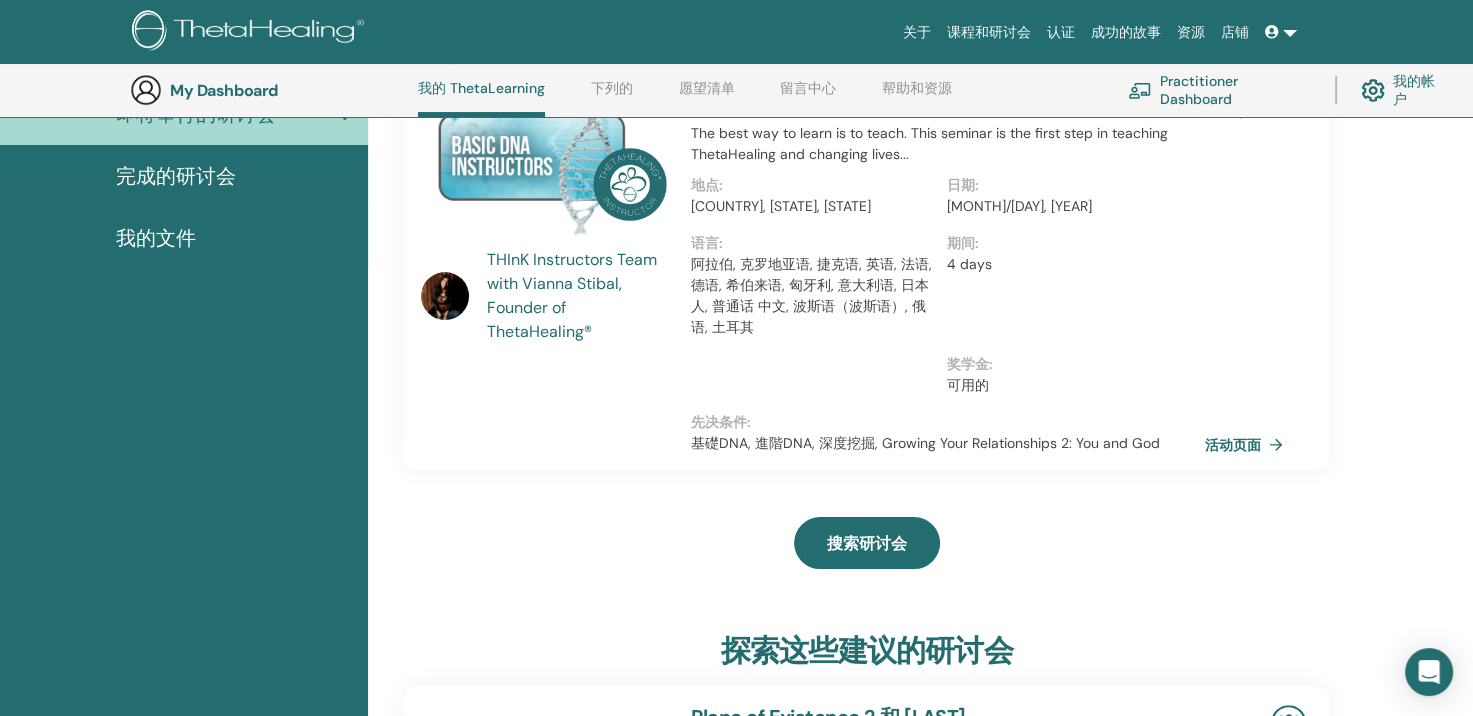 click on "活动页面" at bounding box center (1248, 445) 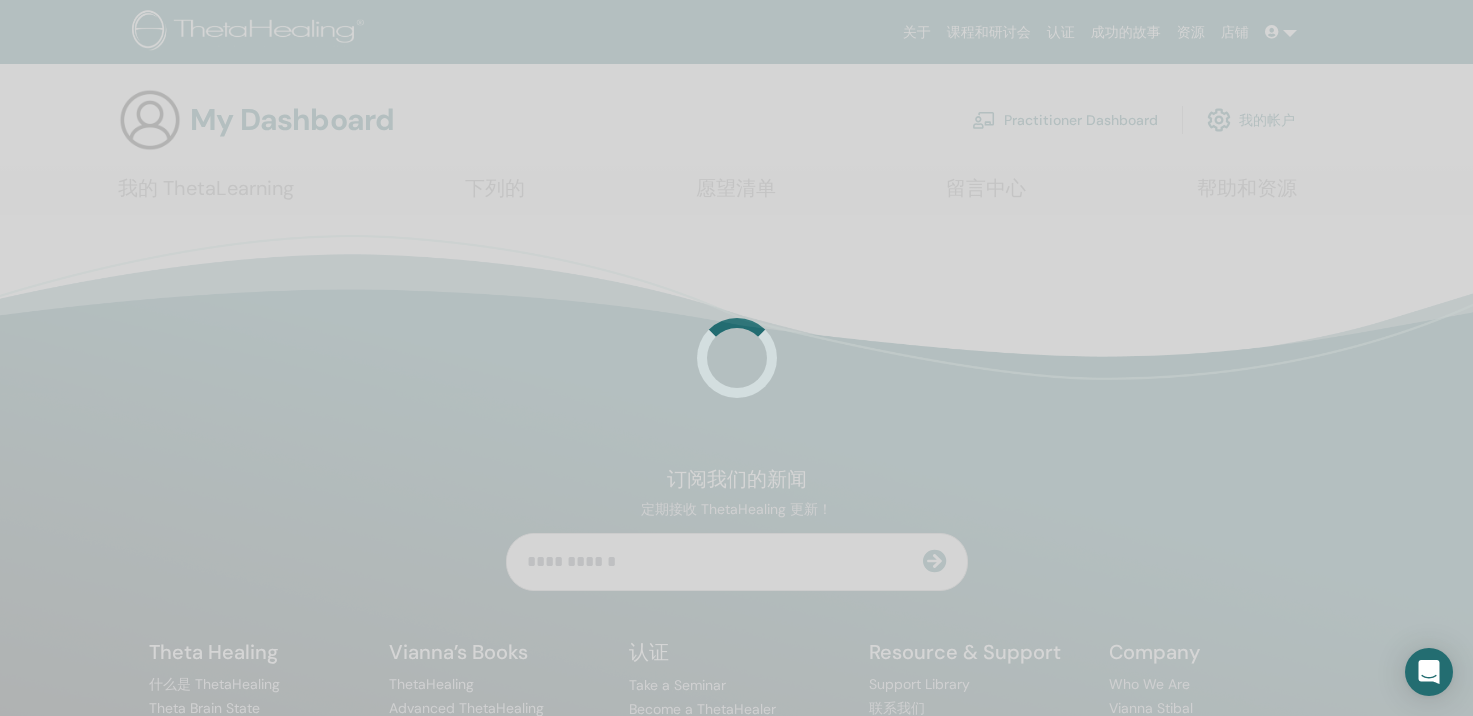 scroll, scrollTop: 0, scrollLeft: 0, axis: both 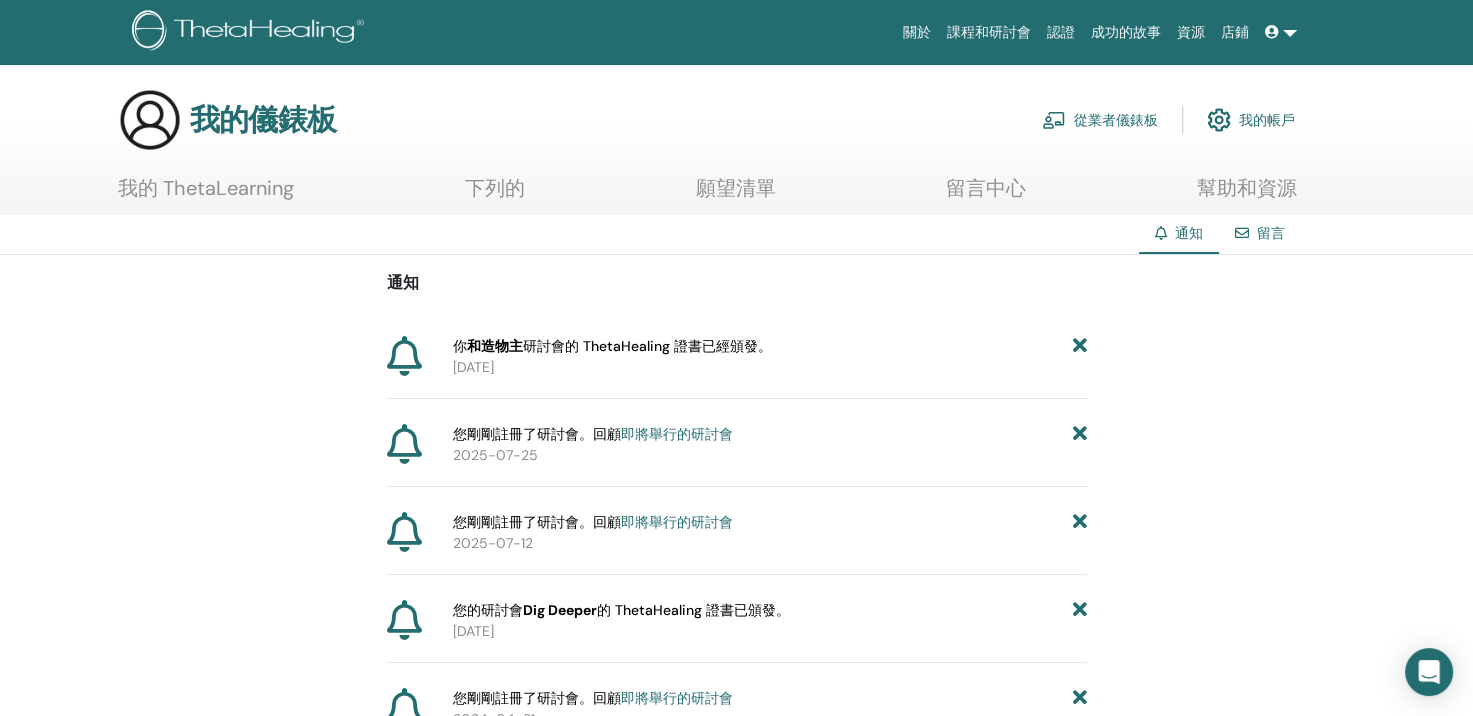 click on "即將舉行的研討會" at bounding box center (677, 434) 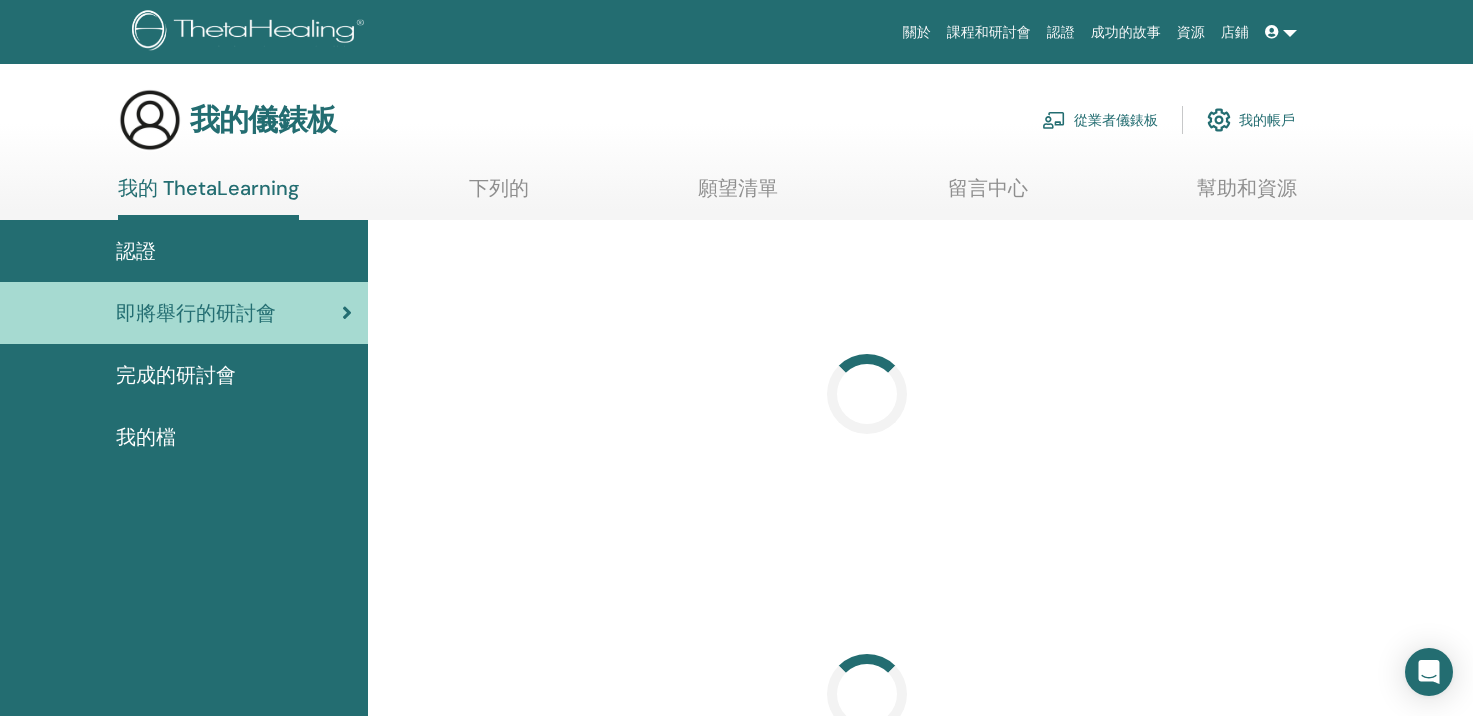scroll, scrollTop: 0, scrollLeft: 0, axis: both 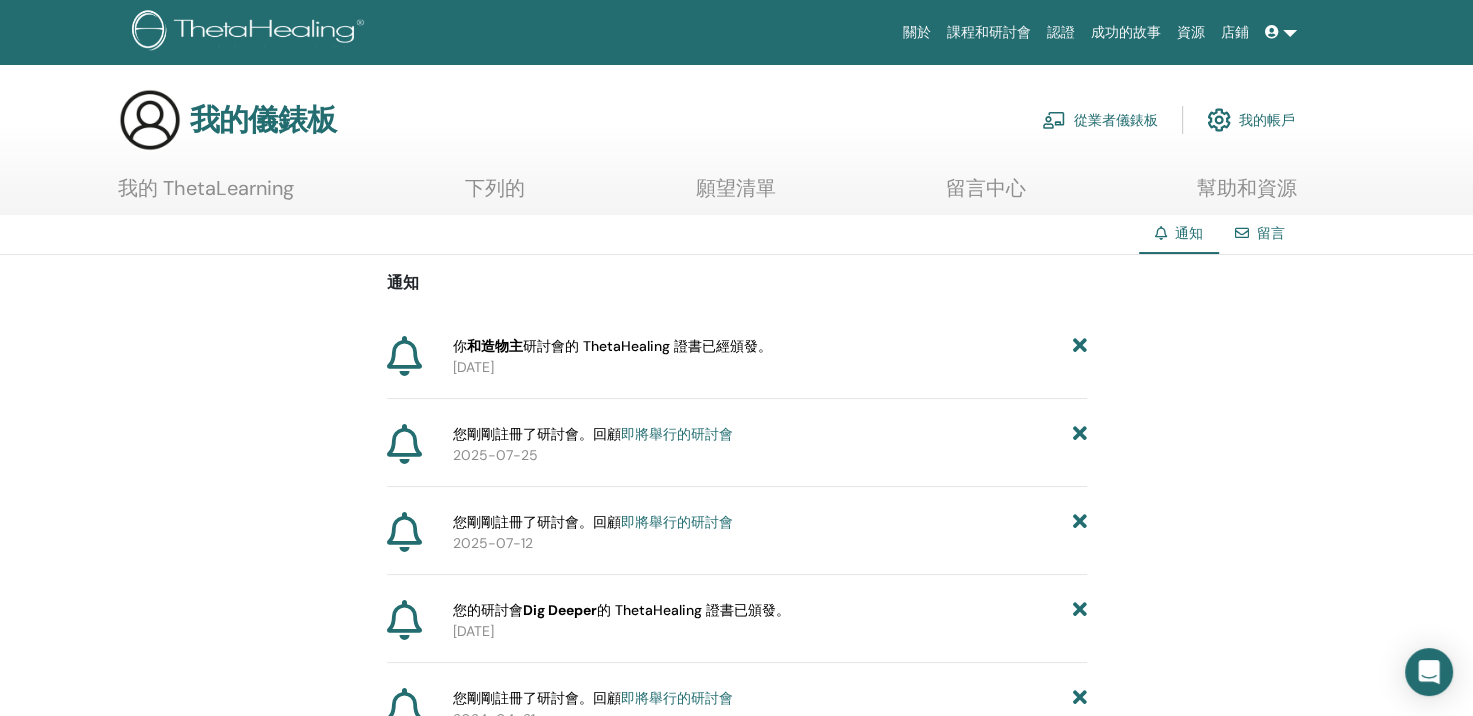 click on "即將舉行的研討會" at bounding box center (677, 522) 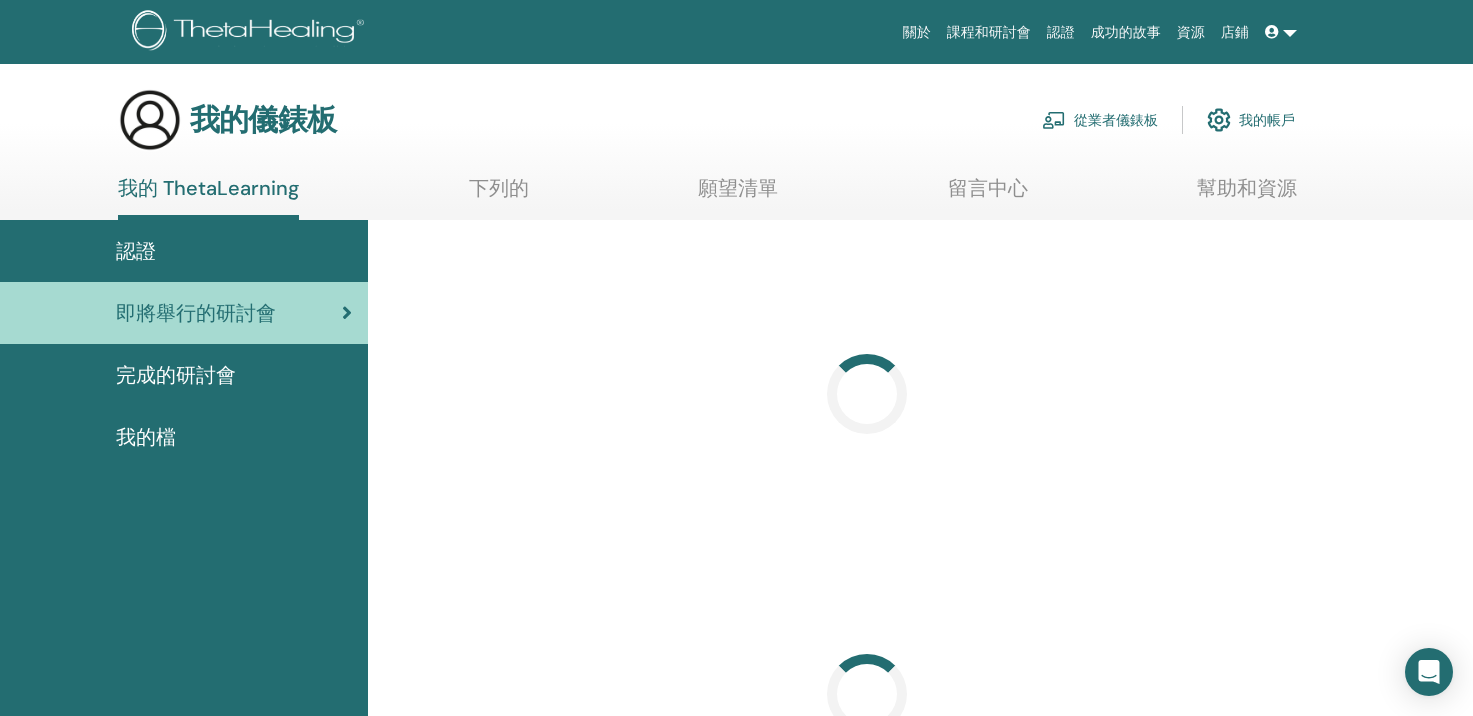 scroll, scrollTop: 0, scrollLeft: 0, axis: both 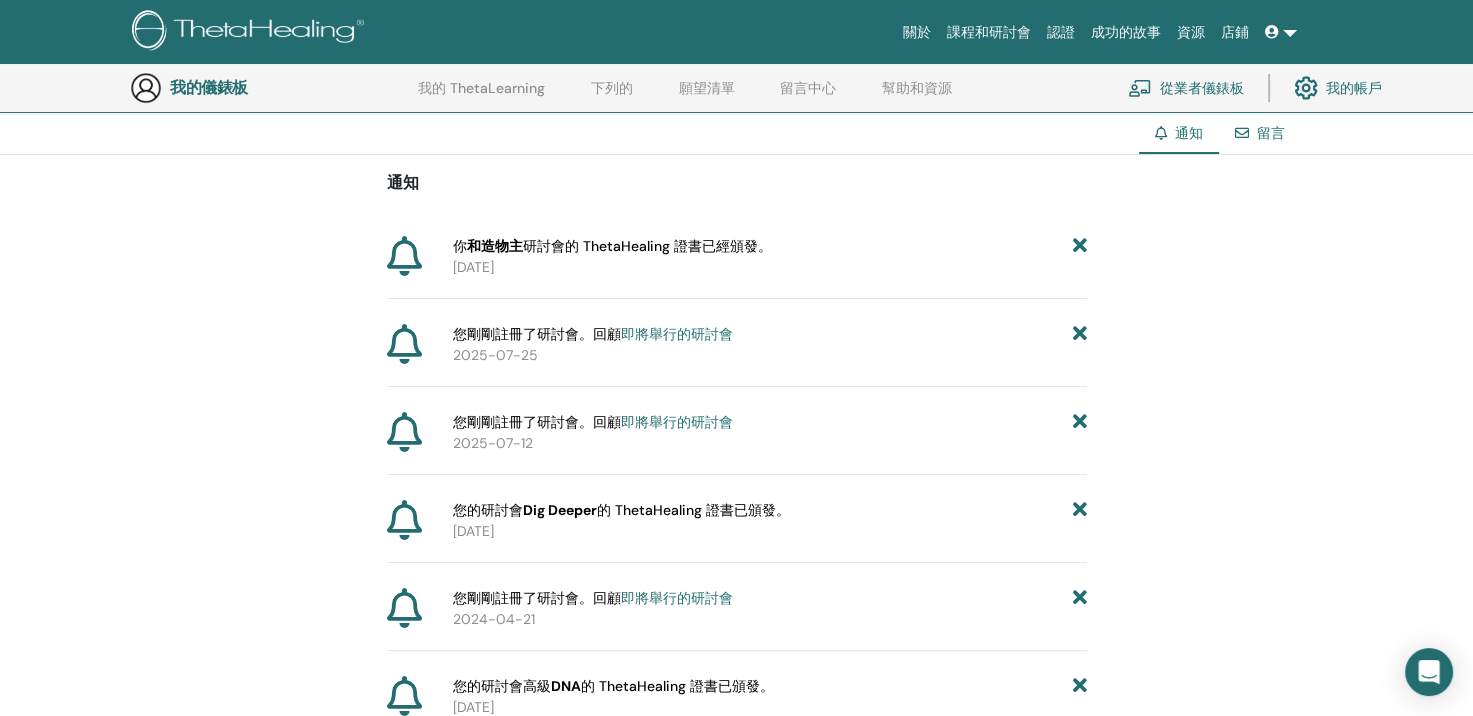 click on "即將舉行的研討會" at bounding box center [677, 422] 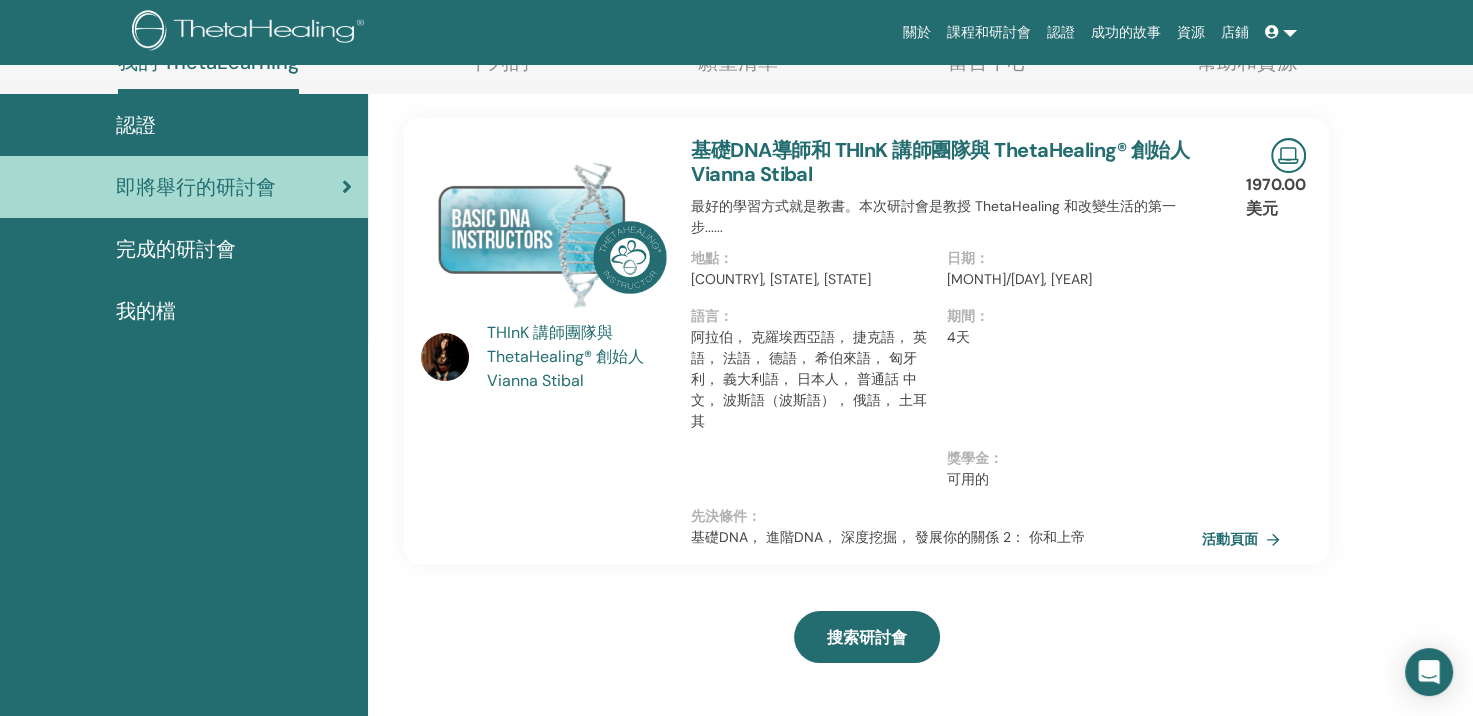 scroll, scrollTop: 452, scrollLeft: 0, axis: vertical 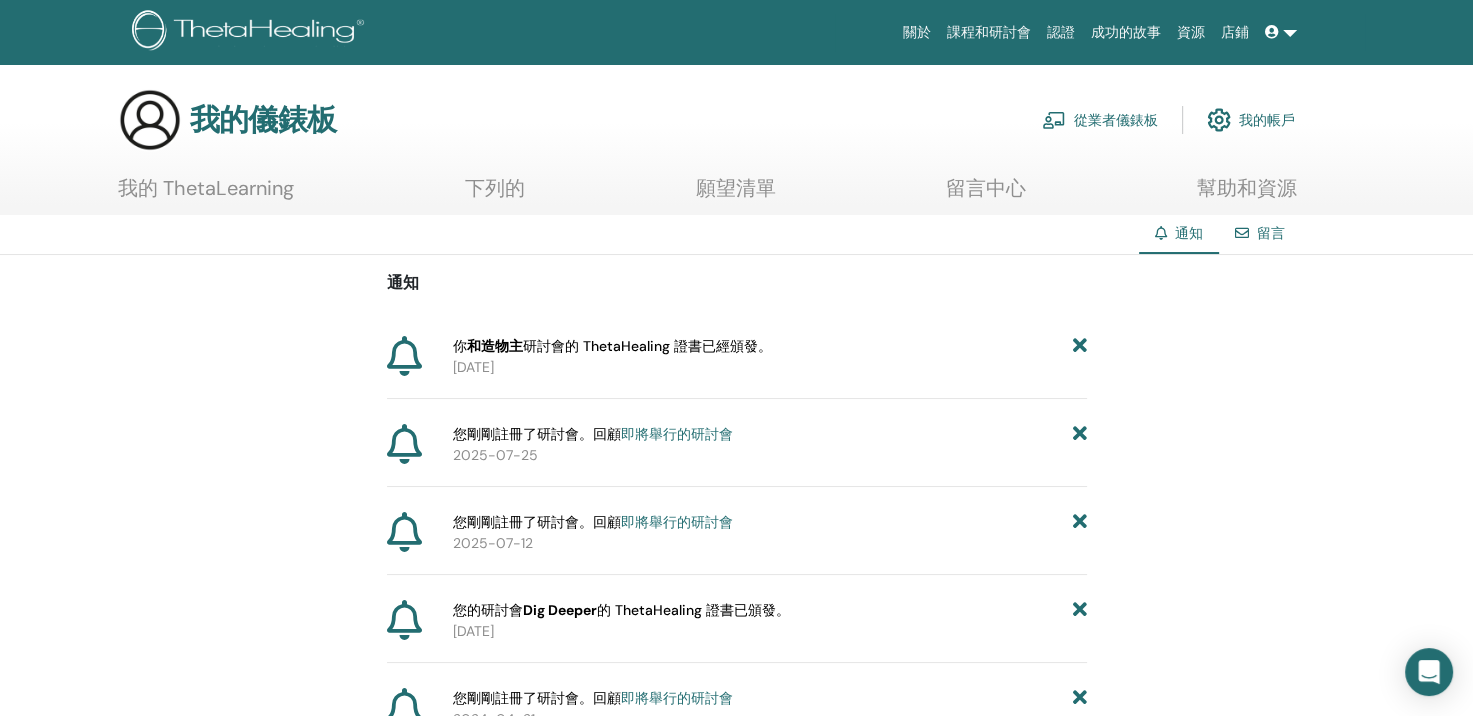 click on "我的 ThetaLearning" at bounding box center (206, 195) 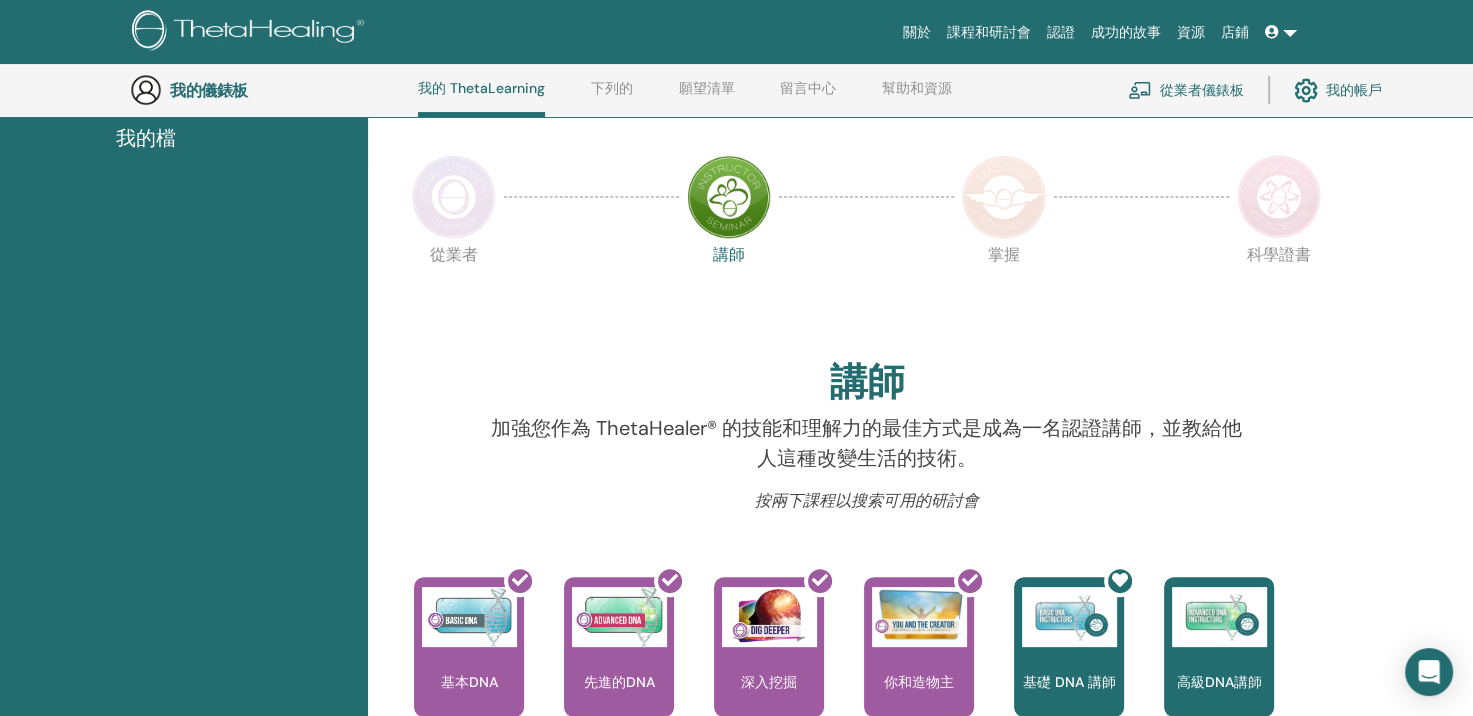 scroll, scrollTop: 0, scrollLeft: 0, axis: both 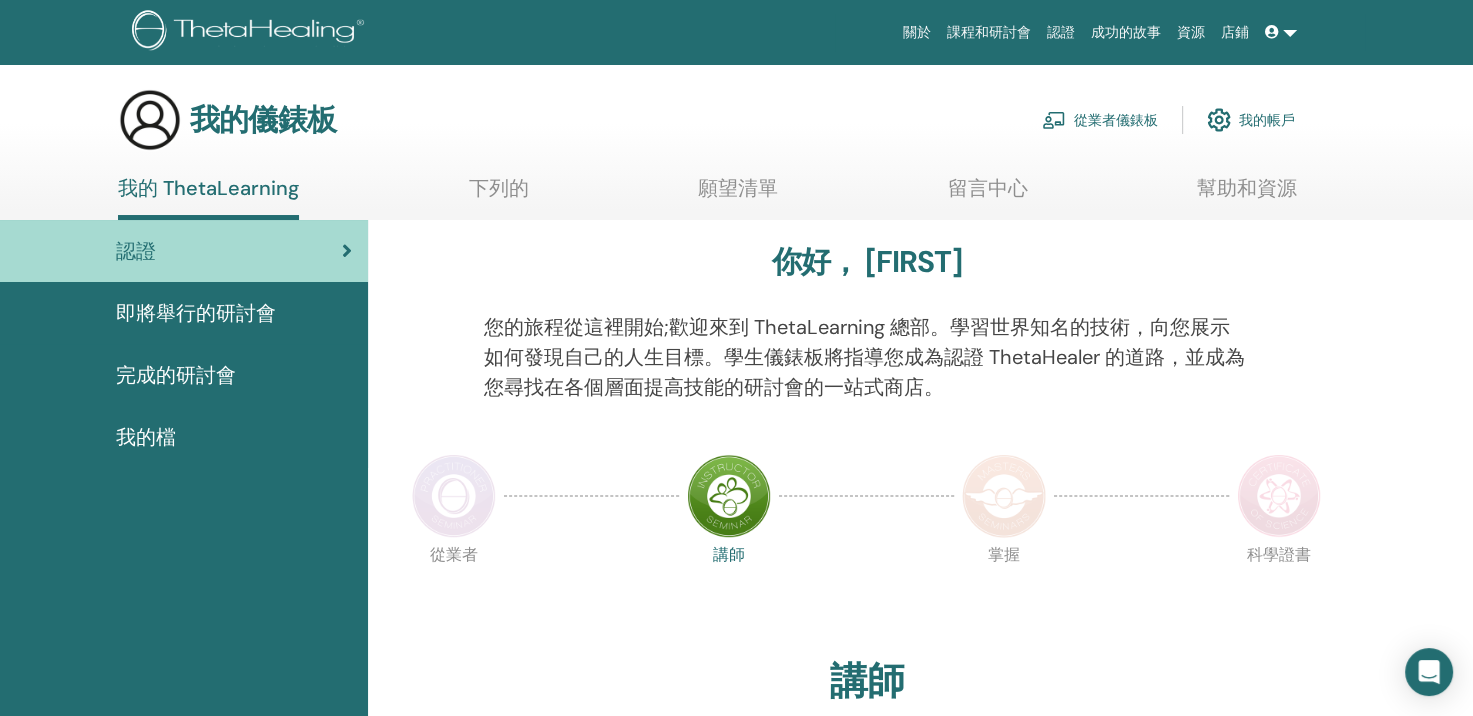 click on "即將舉行的研討會" at bounding box center (196, 313) 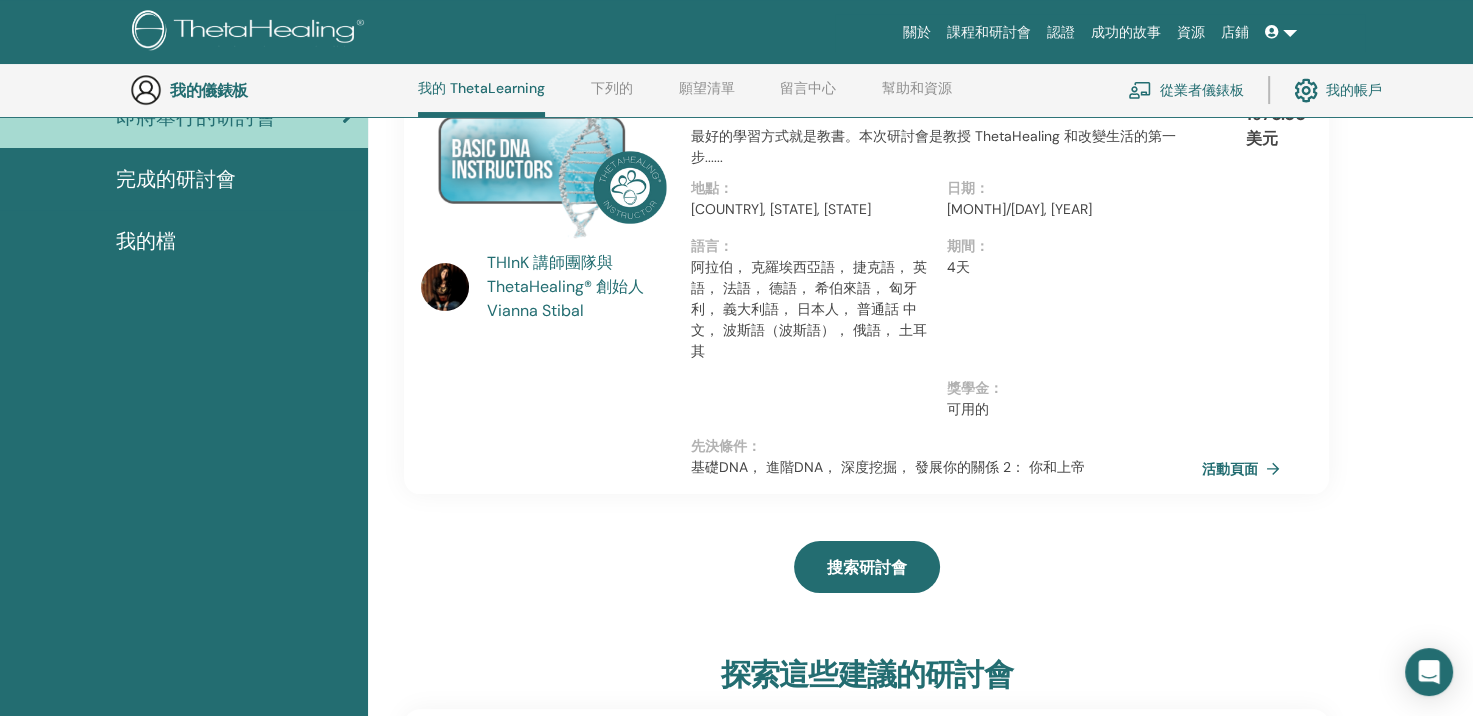 scroll, scrollTop: 252, scrollLeft: 0, axis: vertical 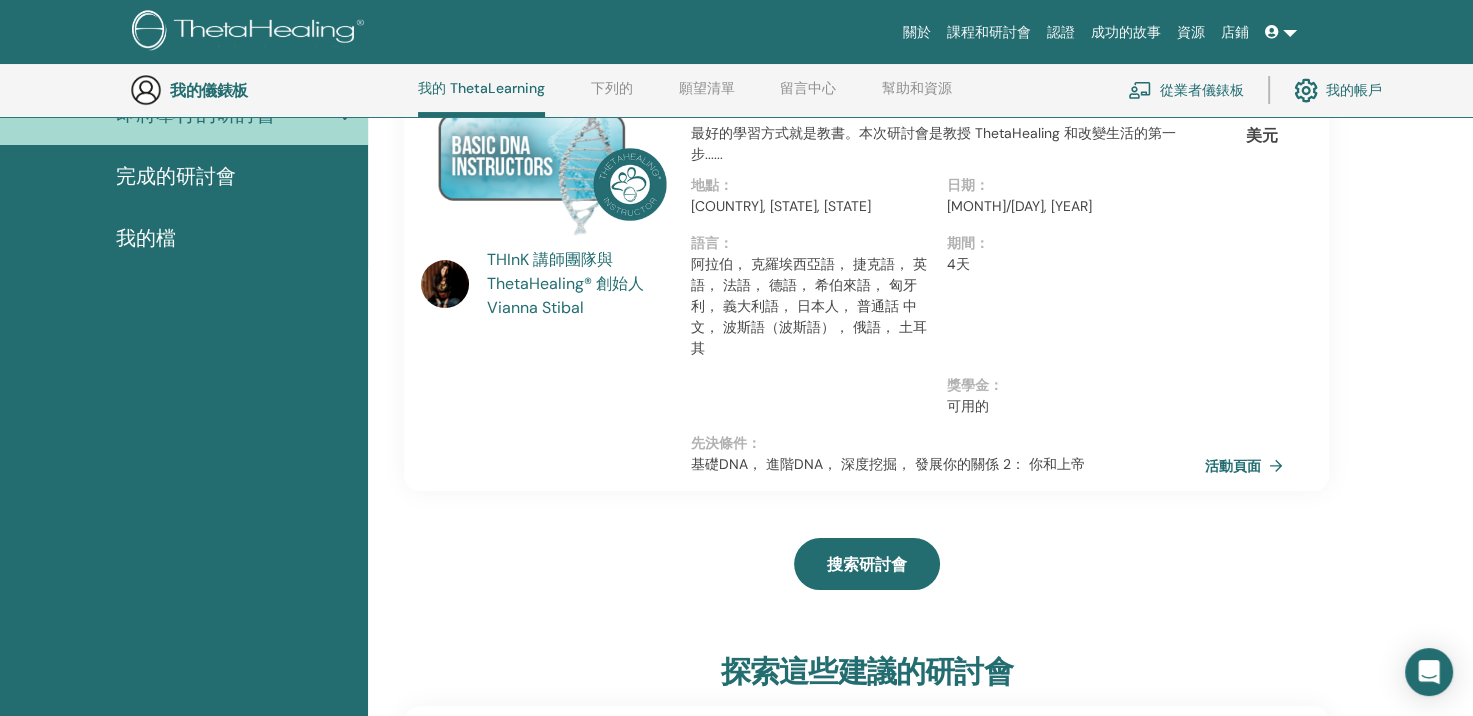 click on "活動頁面" at bounding box center (1248, 466) 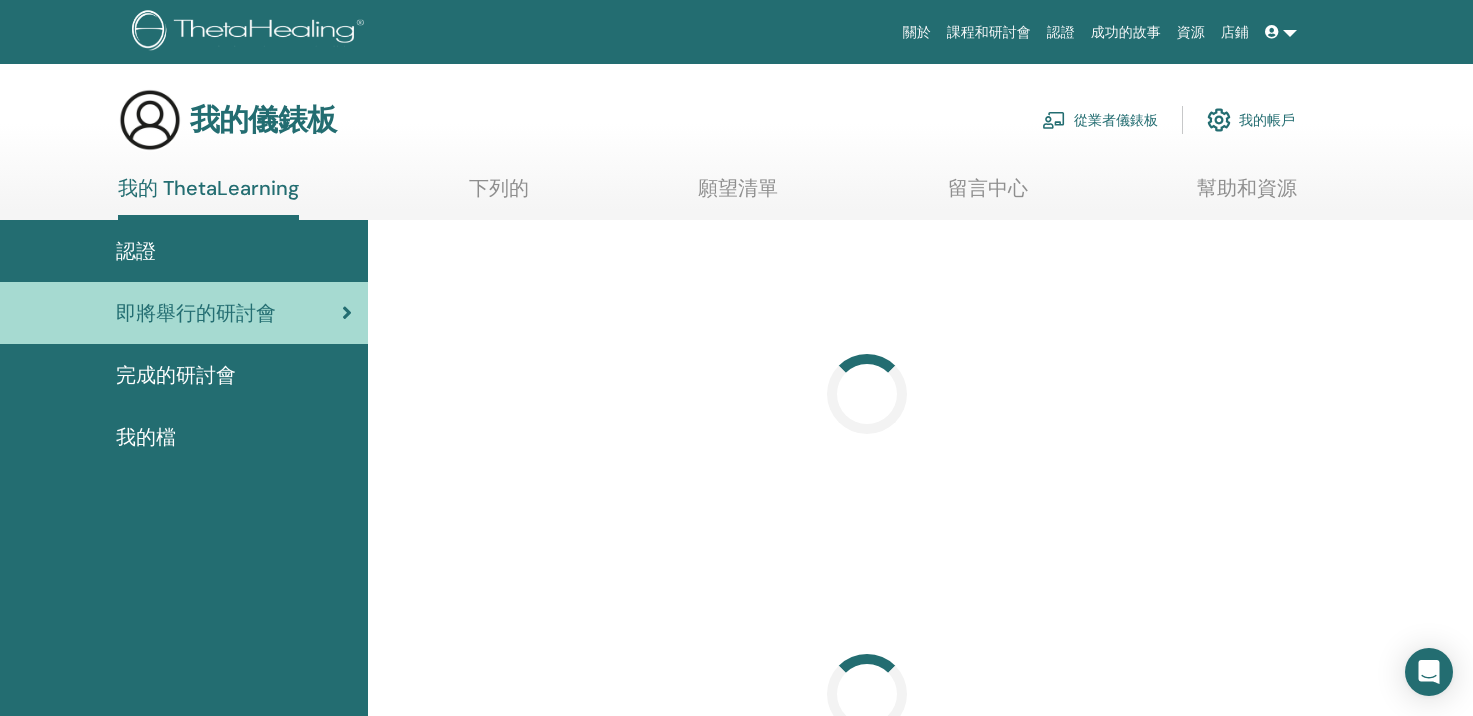 scroll, scrollTop: 0, scrollLeft: 0, axis: both 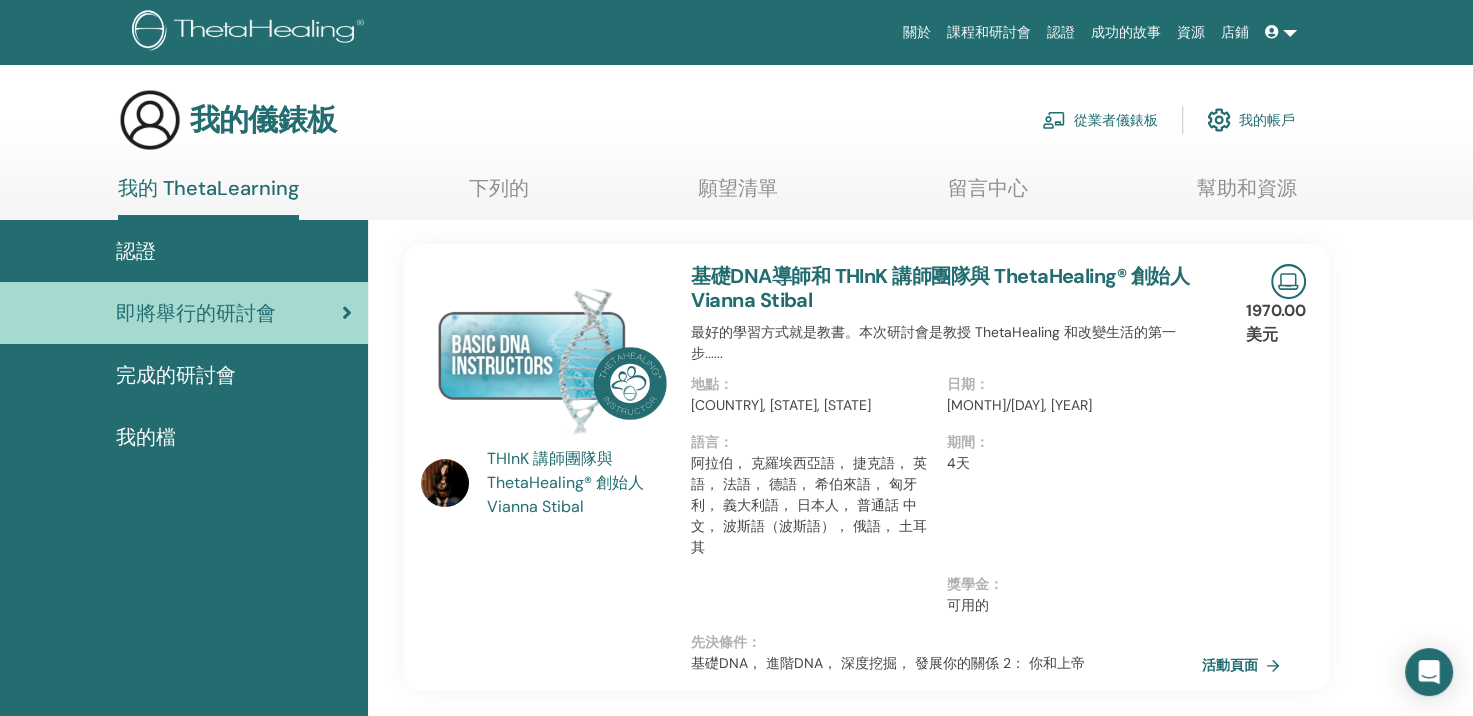 click on "完成的研討會" at bounding box center (176, 375) 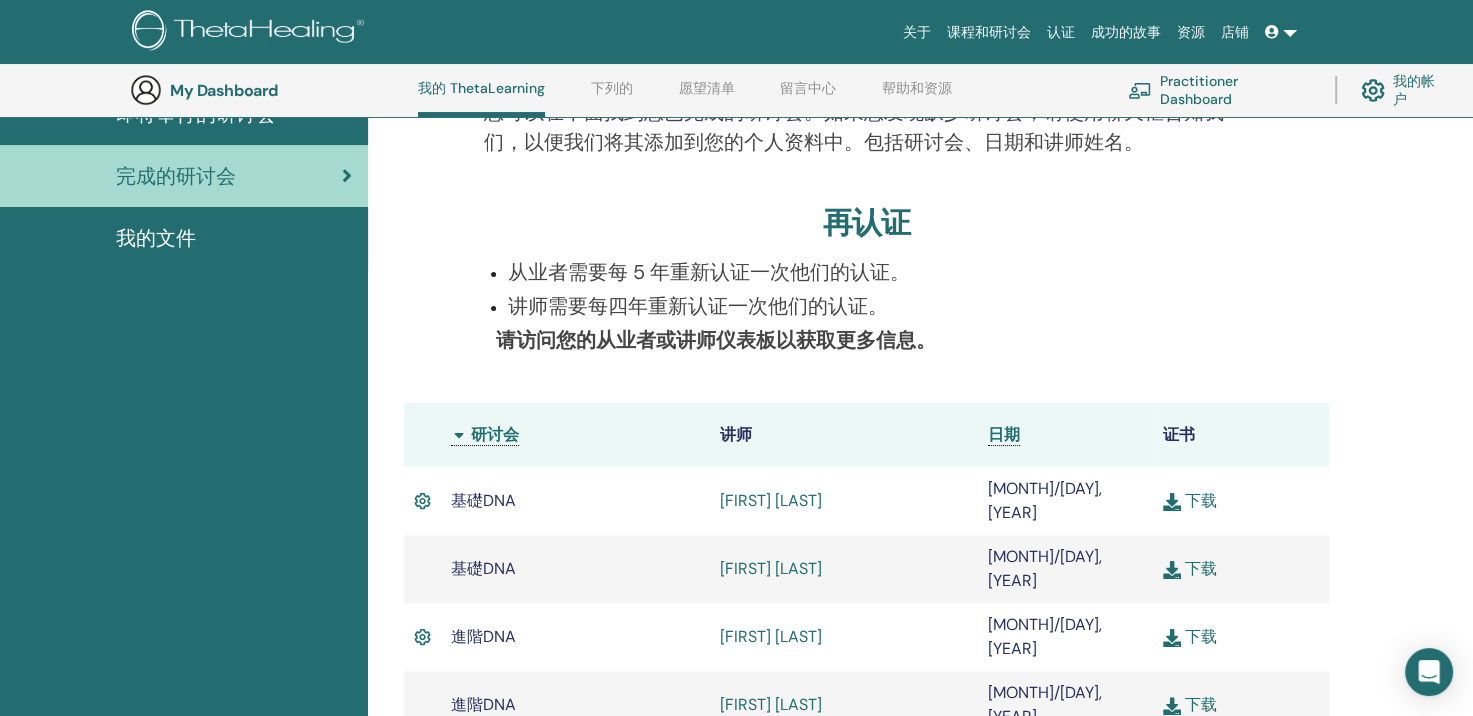 scroll, scrollTop: 152, scrollLeft: 0, axis: vertical 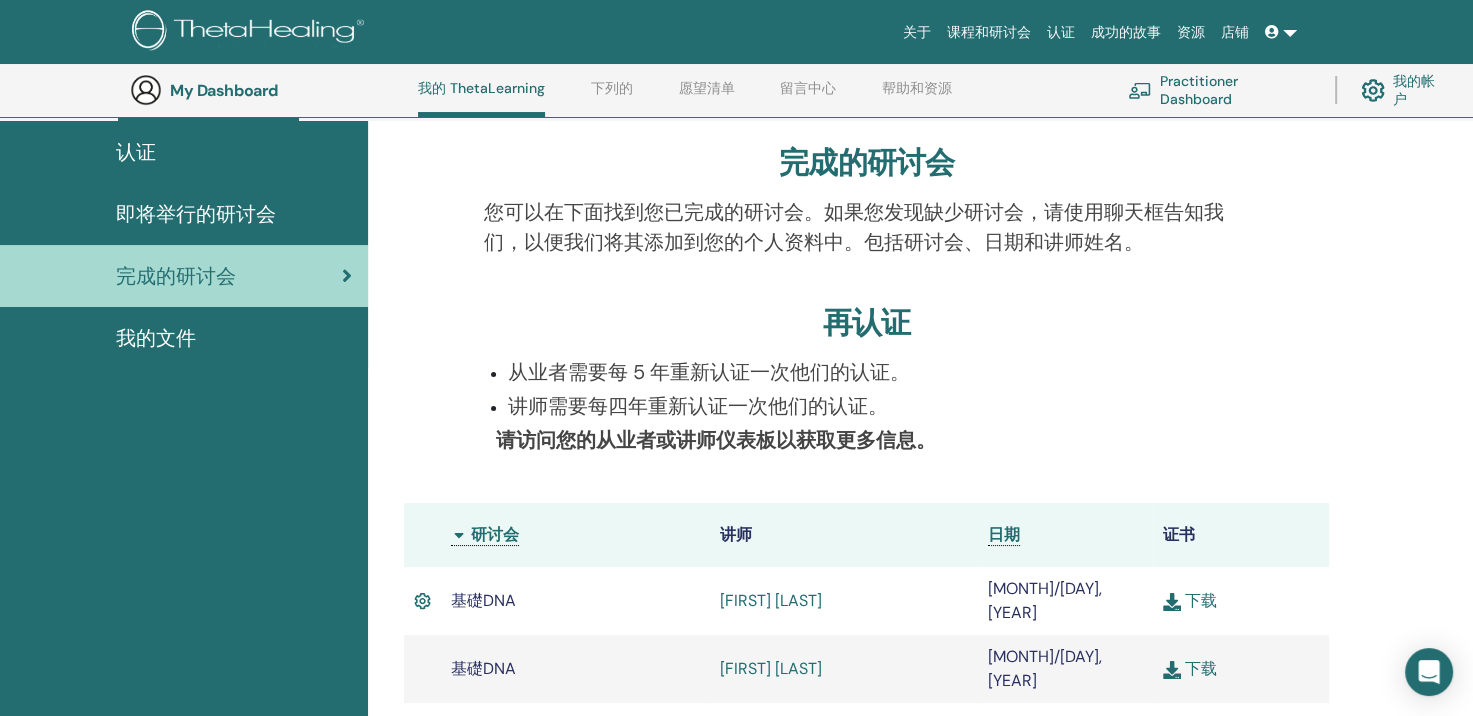 click on "我的文件" at bounding box center [184, 338] 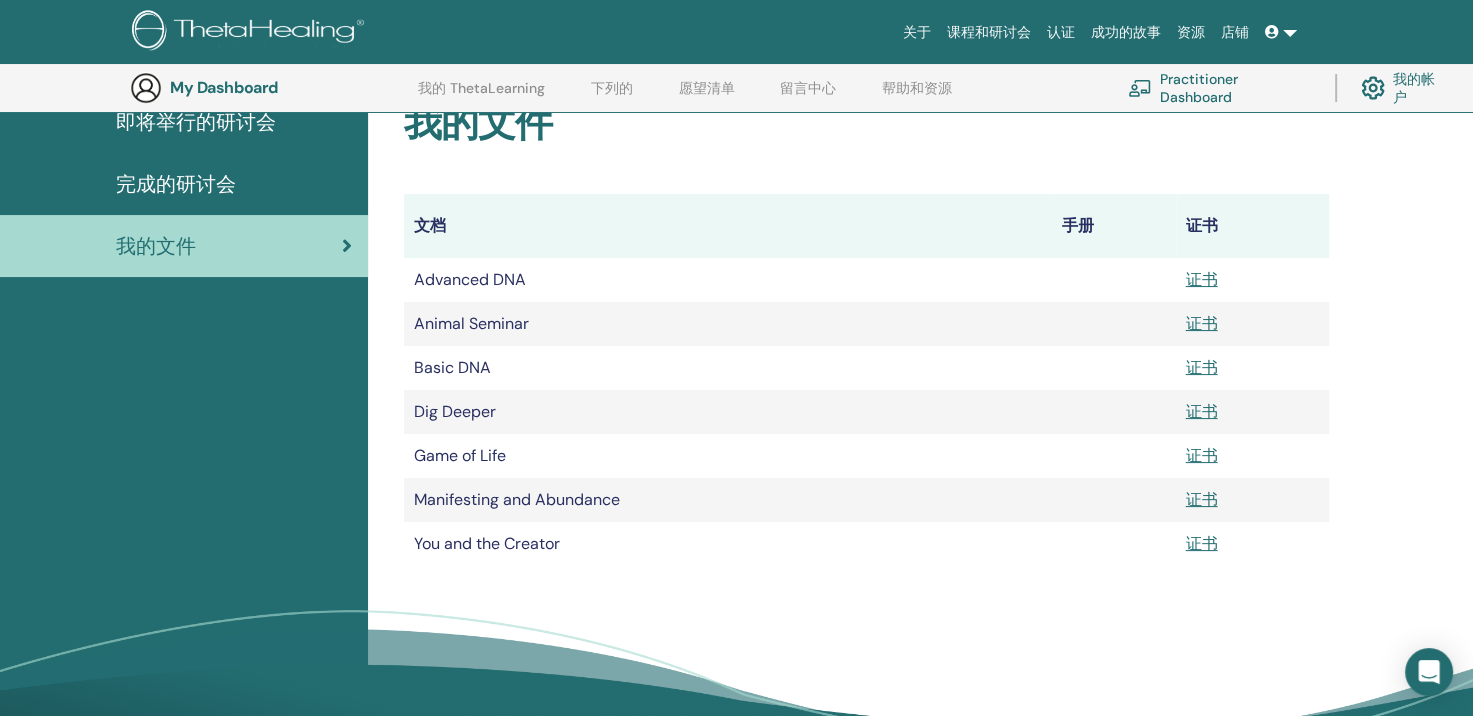 scroll, scrollTop: 148, scrollLeft: 0, axis: vertical 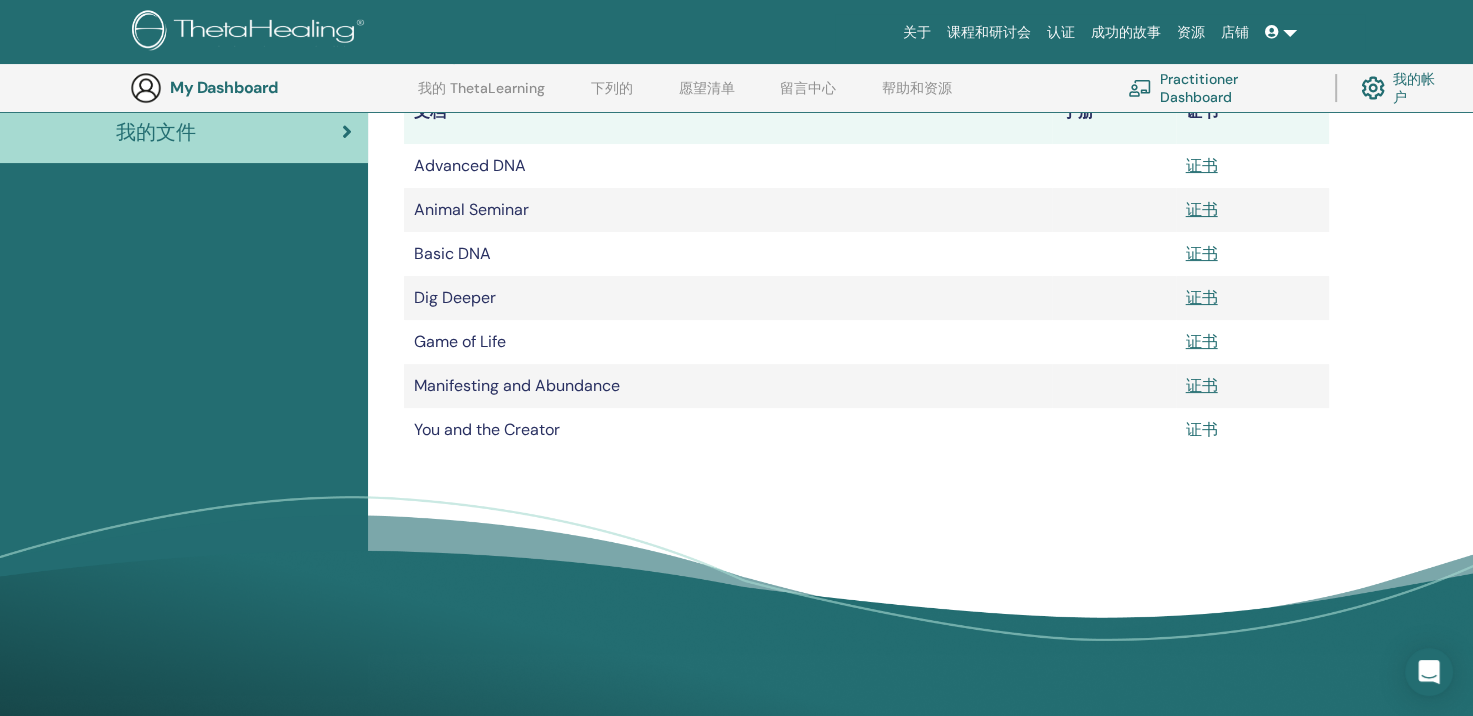 click on "证书" at bounding box center [1202, 429] 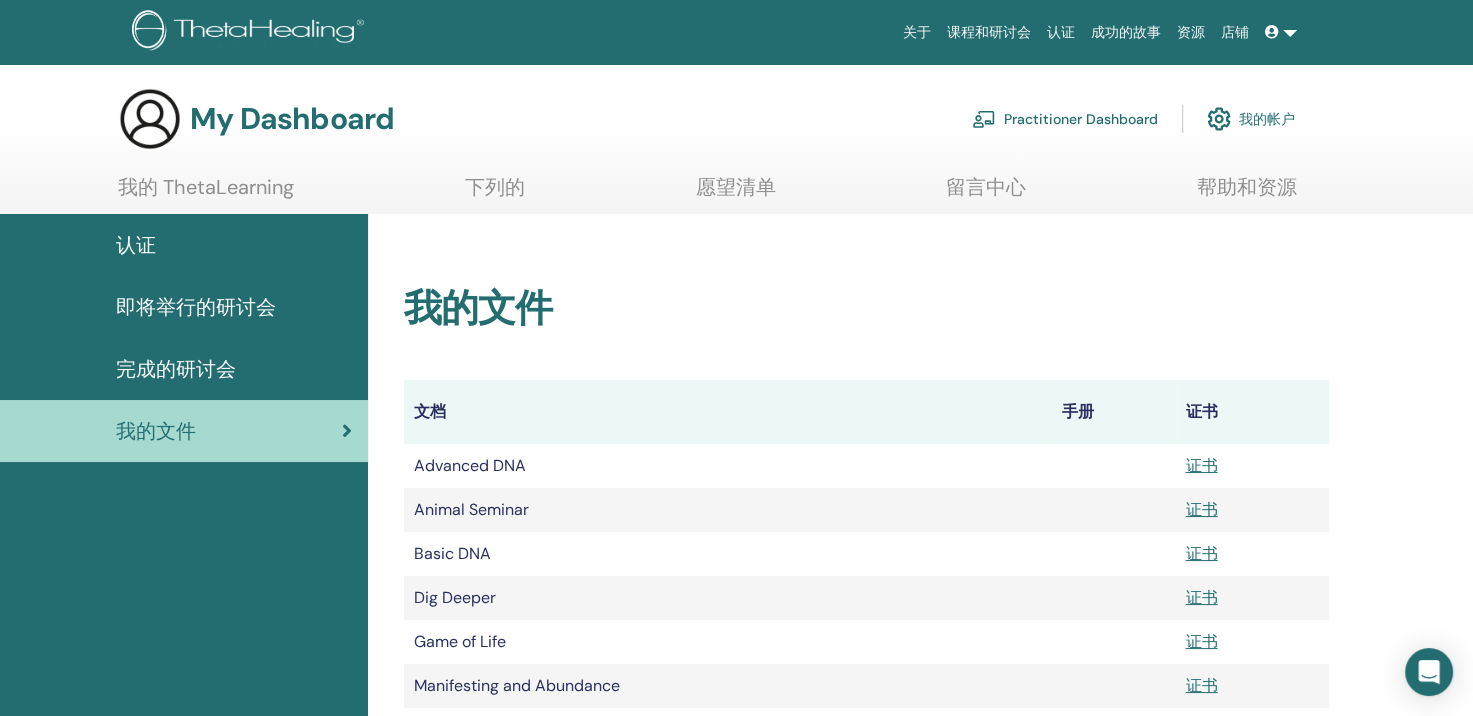 scroll, scrollTop: 0, scrollLeft: 0, axis: both 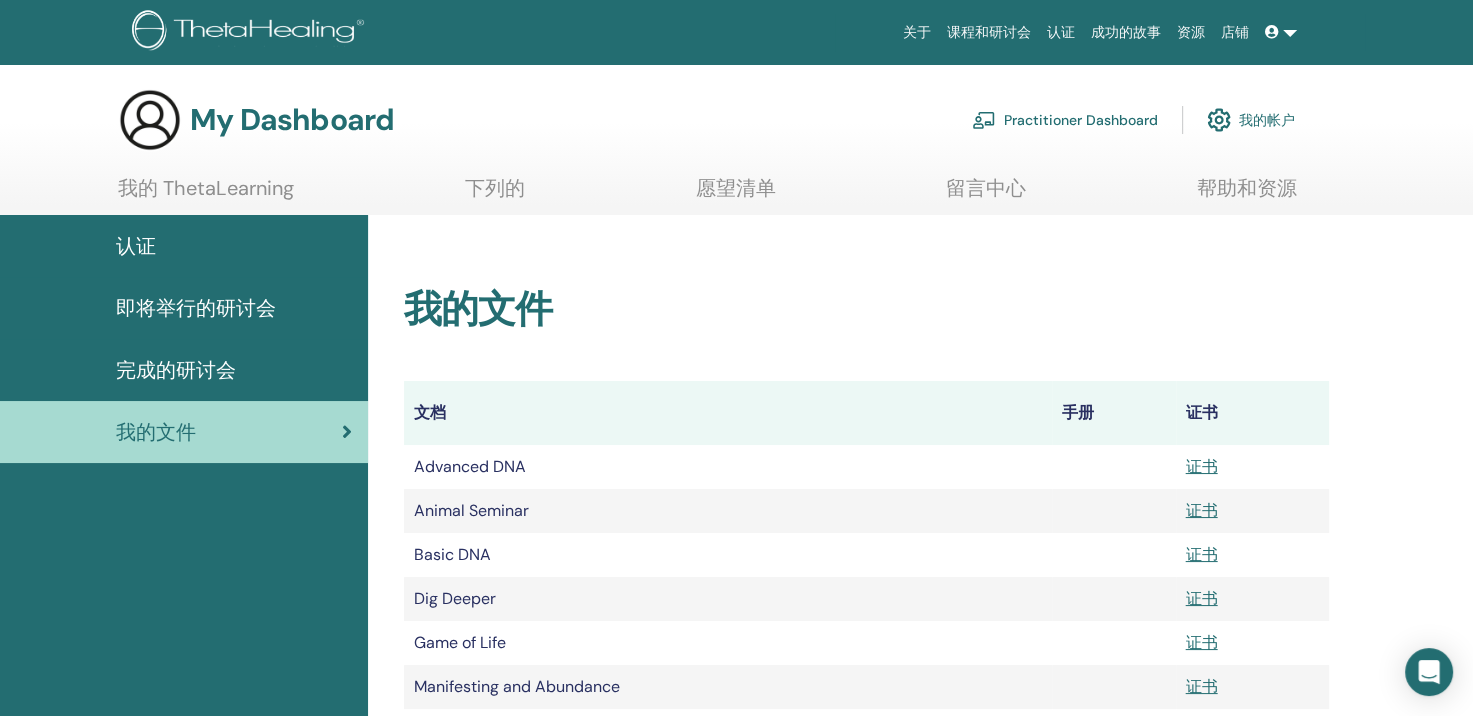 click on "认证" at bounding box center [184, 246] 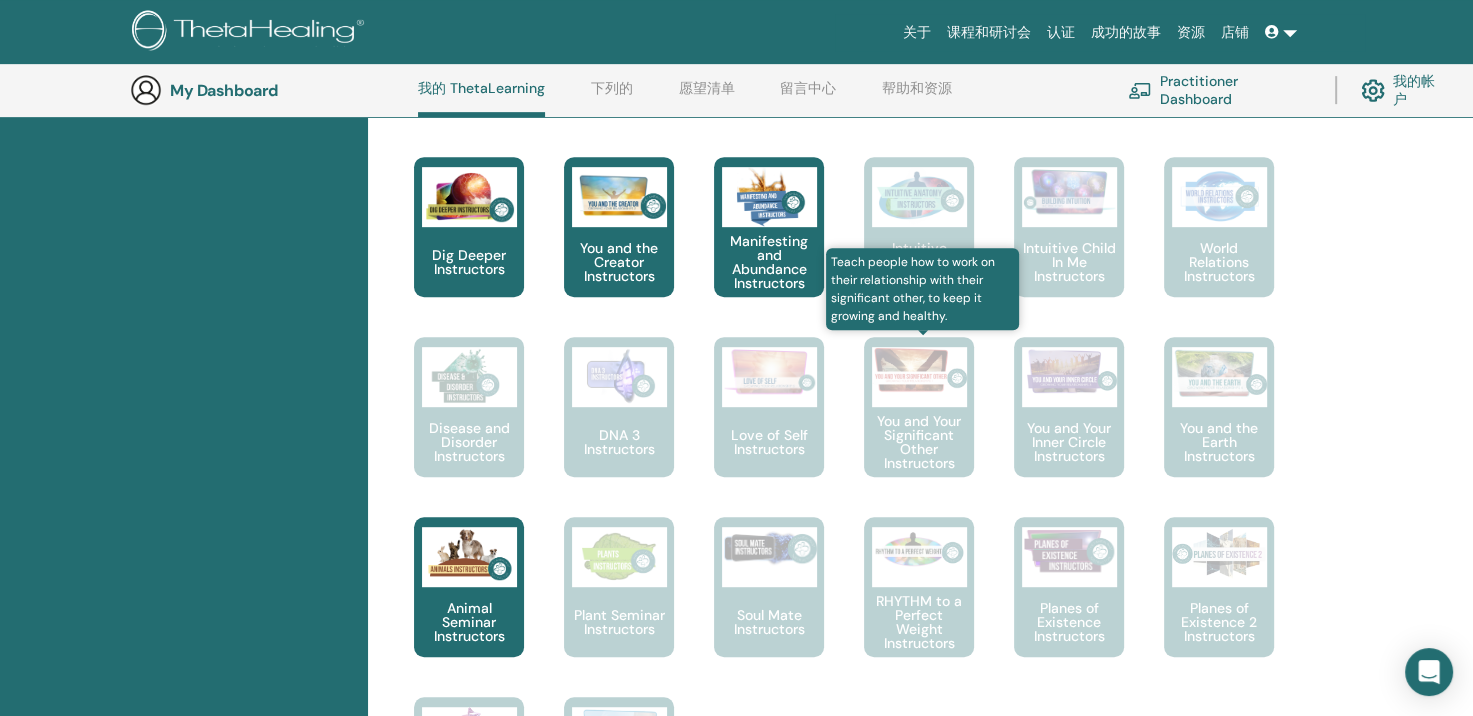 scroll, scrollTop: 452, scrollLeft: 0, axis: vertical 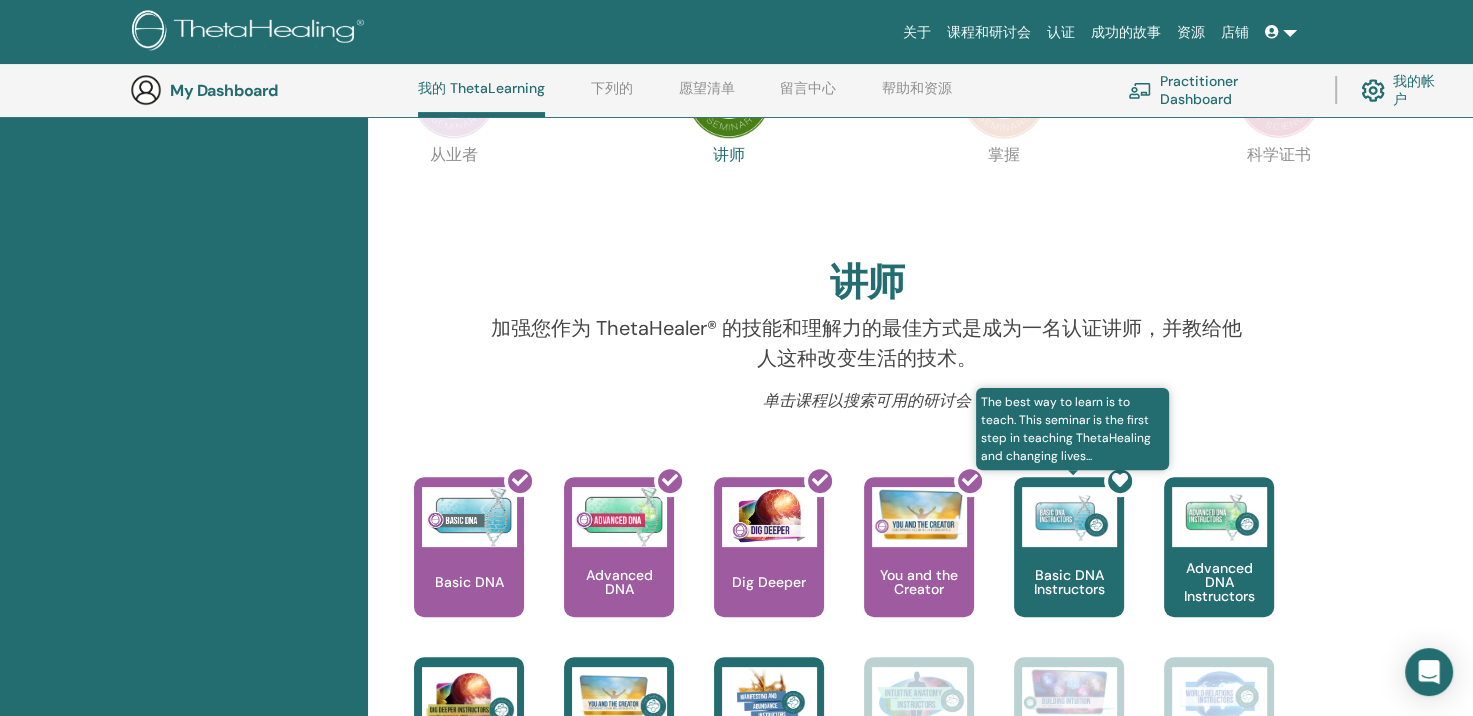 click at bounding box center [1081, 555] 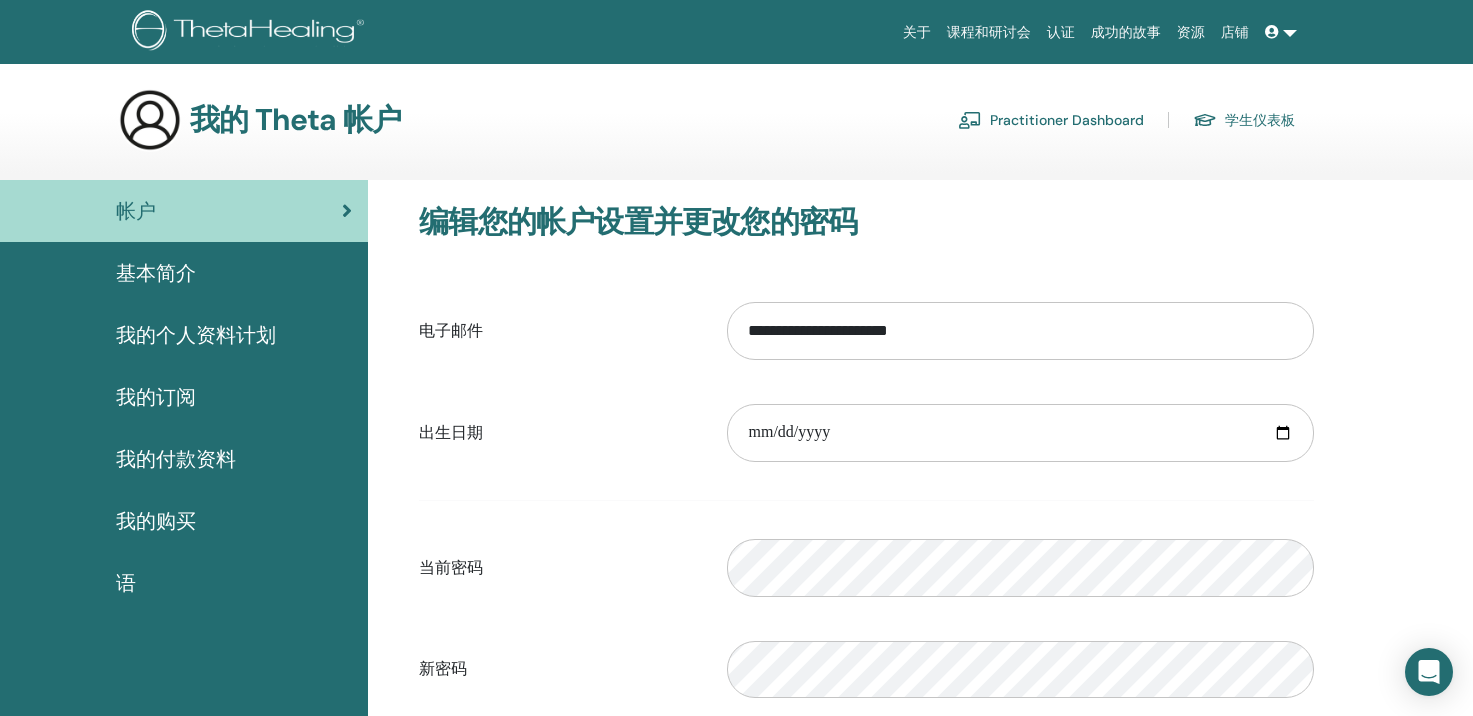 scroll, scrollTop: 0, scrollLeft: 0, axis: both 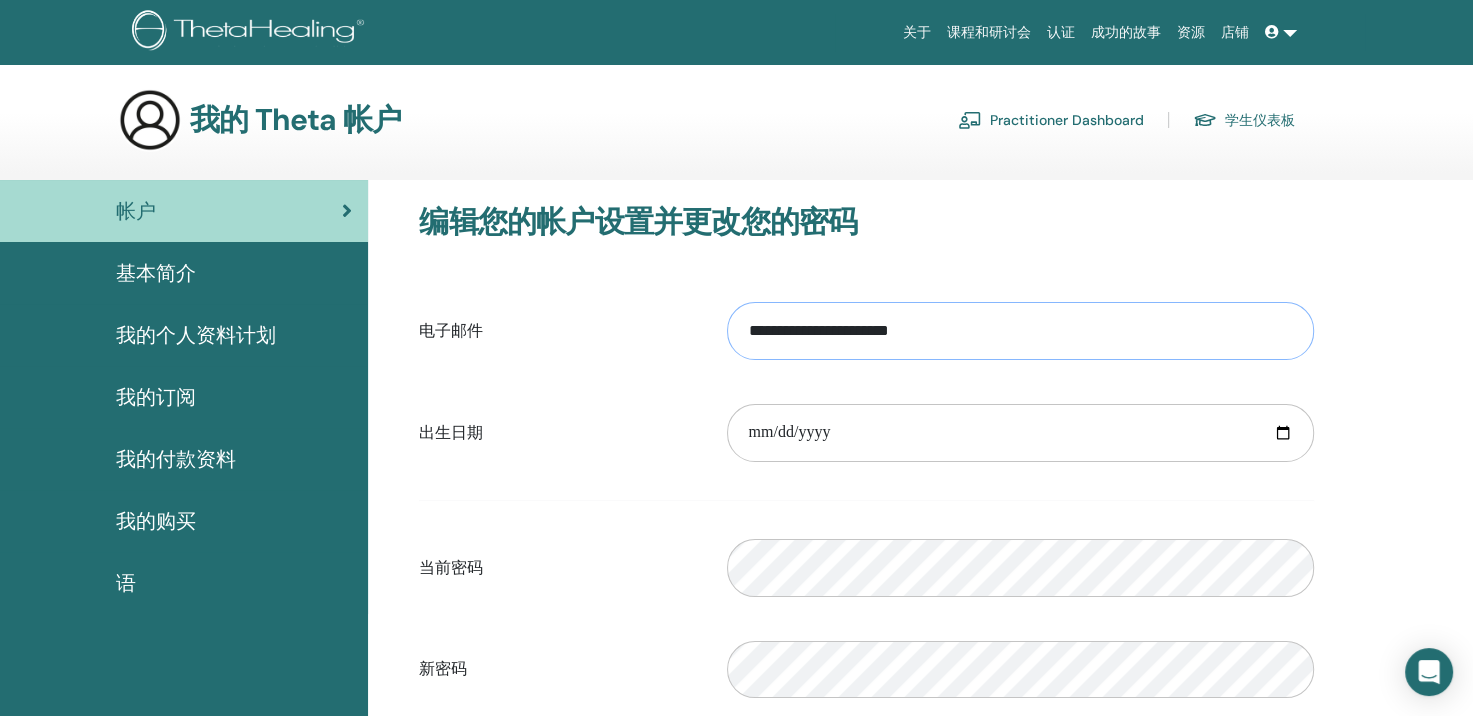 drag, startPoint x: 994, startPoint y: 331, endPoint x: 844, endPoint y: 333, distance: 150.01334 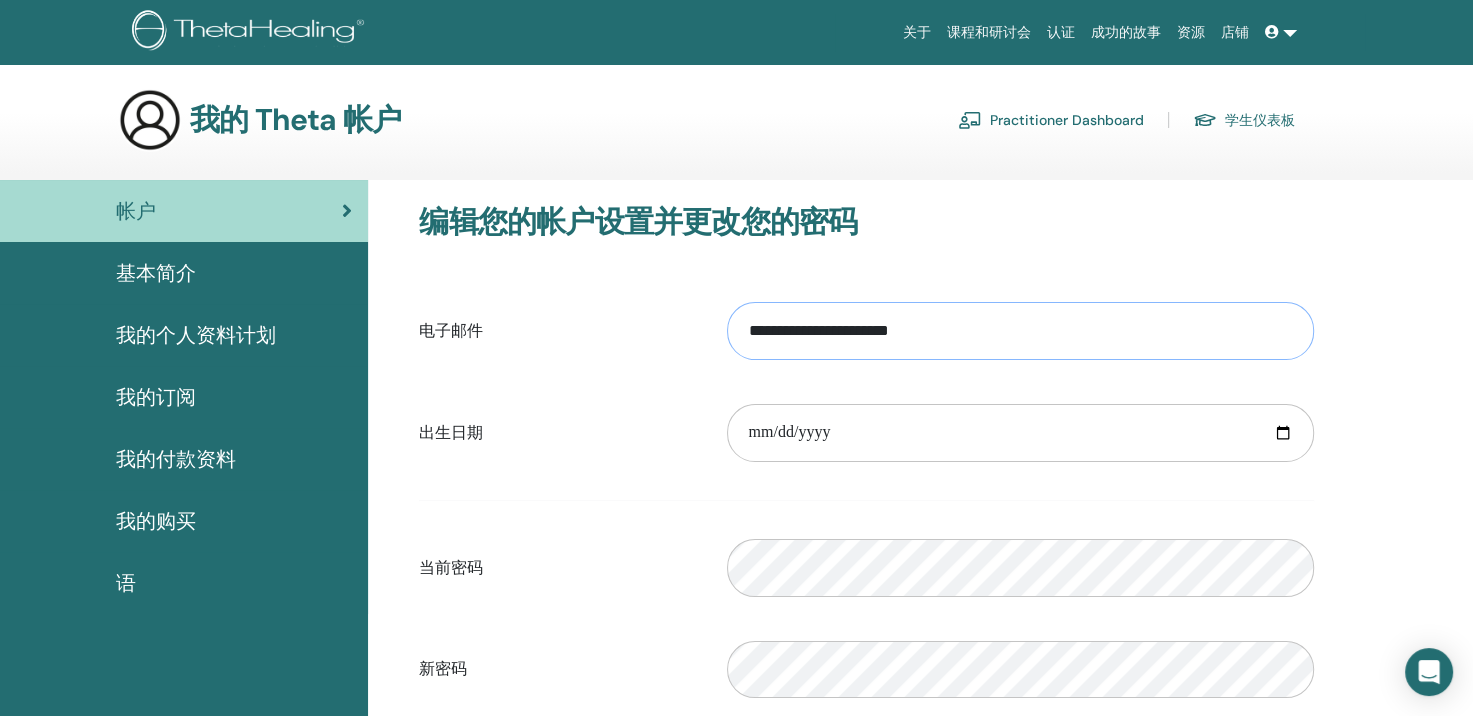 click on "**********" at bounding box center [1020, 331] 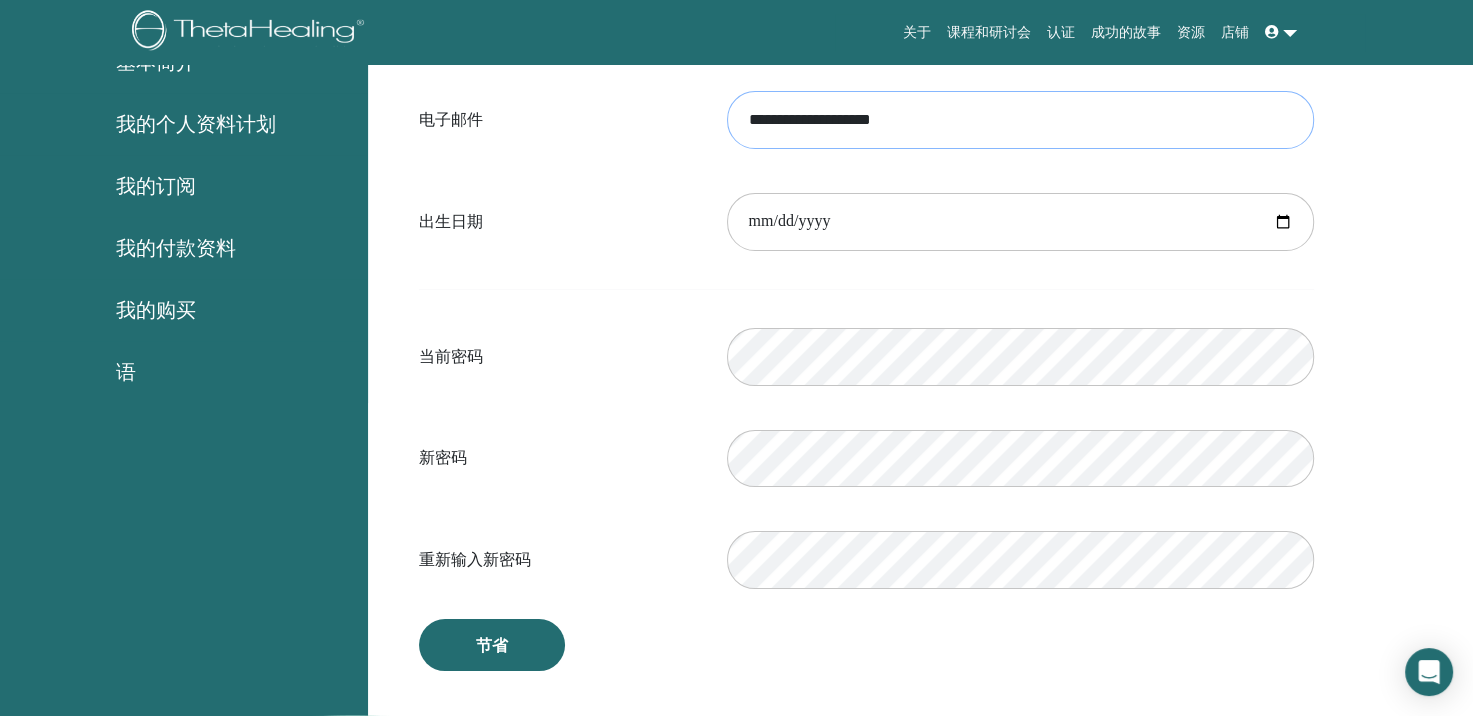 scroll, scrollTop: 244, scrollLeft: 0, axis: vertical 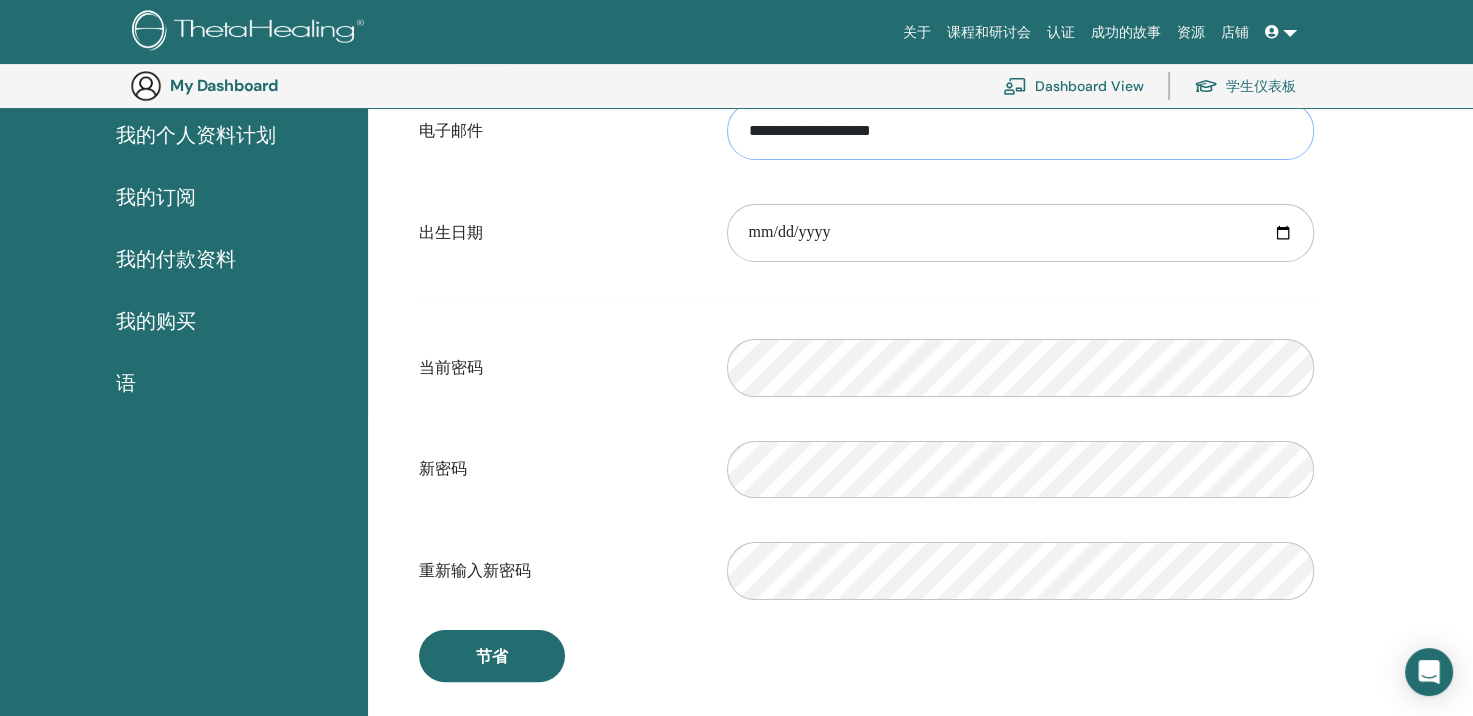 type on "**********" 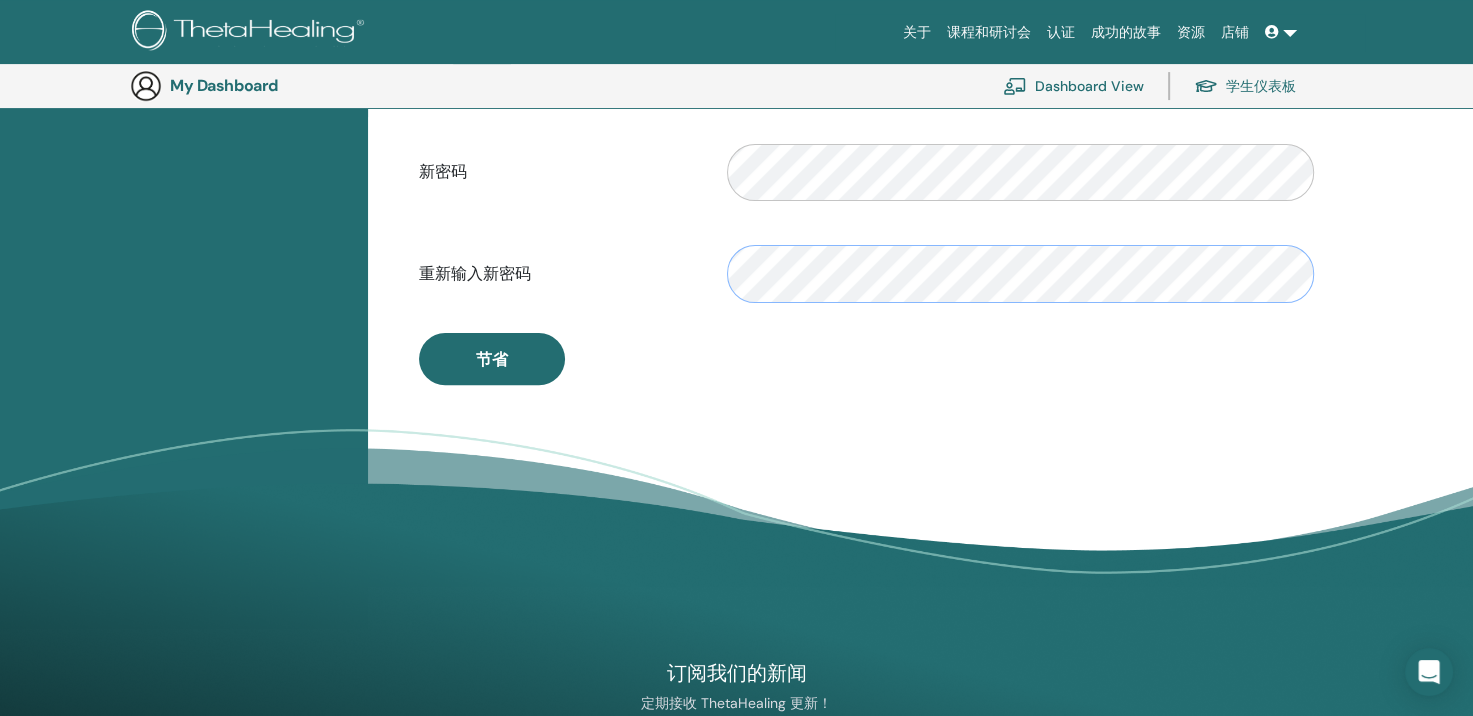 scroll, scrollTop: 544, scrollLeft: 0, axis: vertical 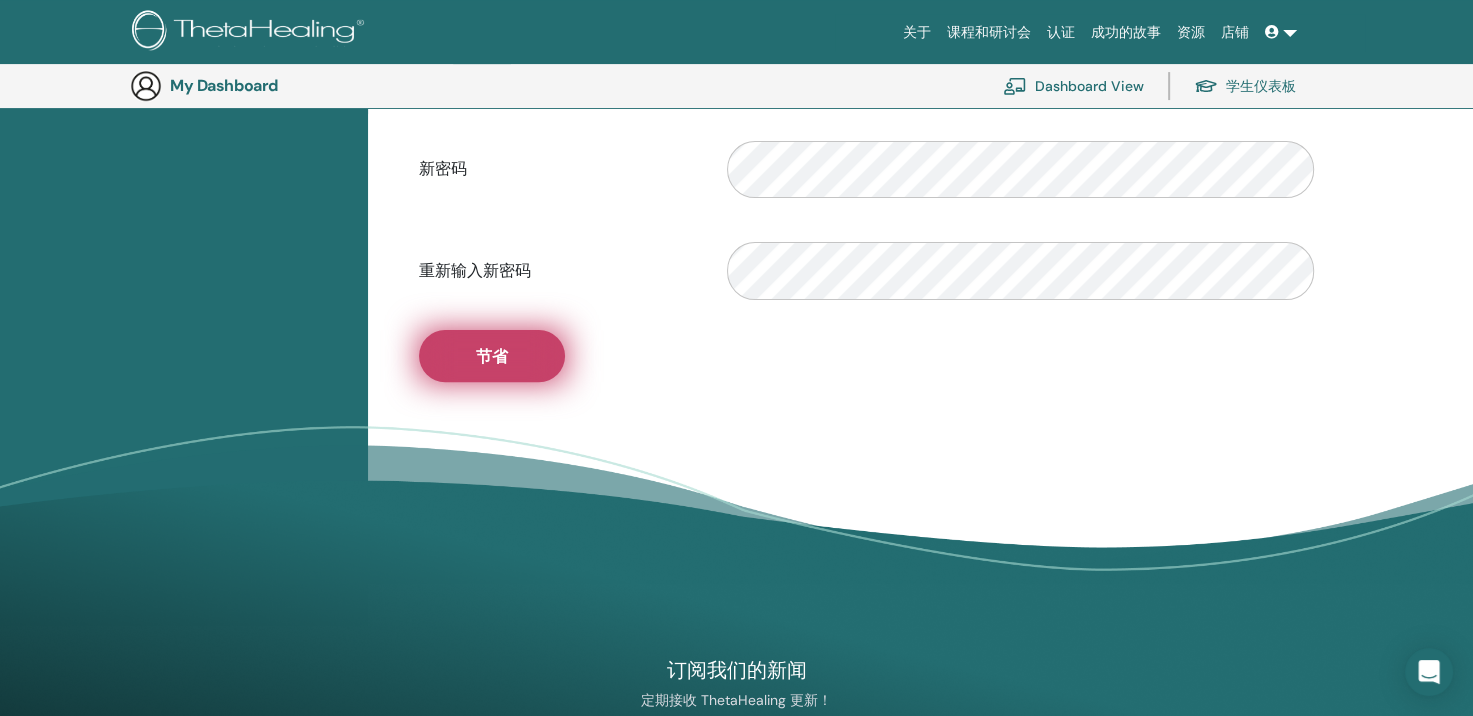 click on "节省" at bounding box center (492, 356) 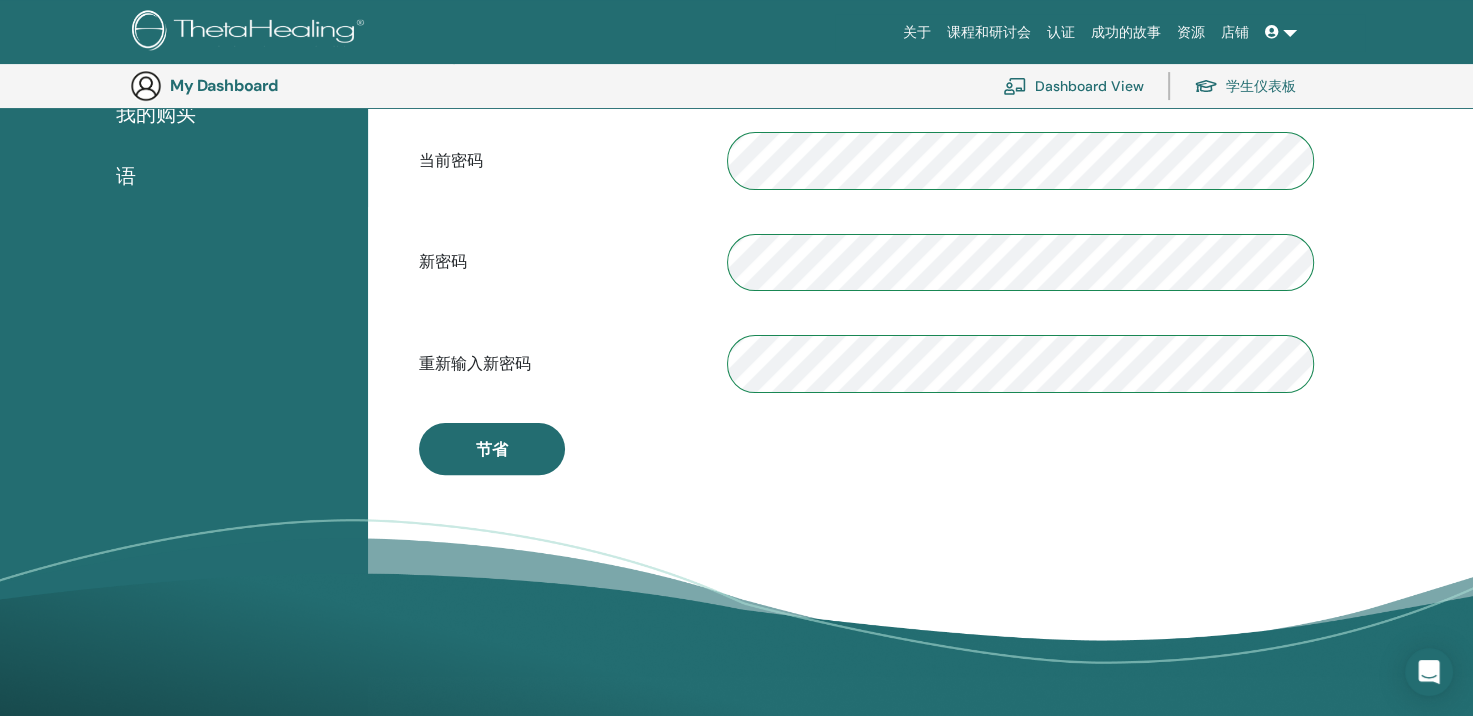 scroll, scrollTop: 544, scrollLeft: 0, axis: vertical 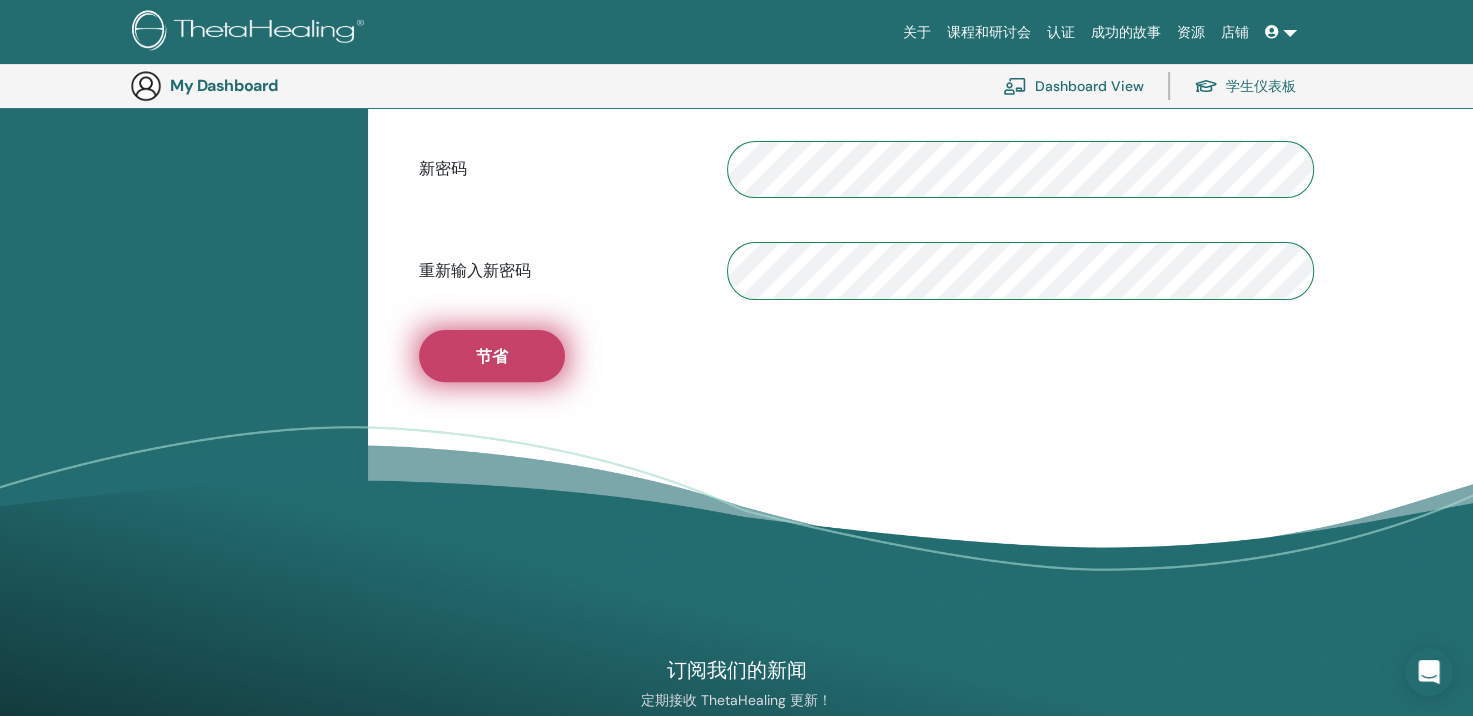 click on "节省" at bounding box center [492, 356] 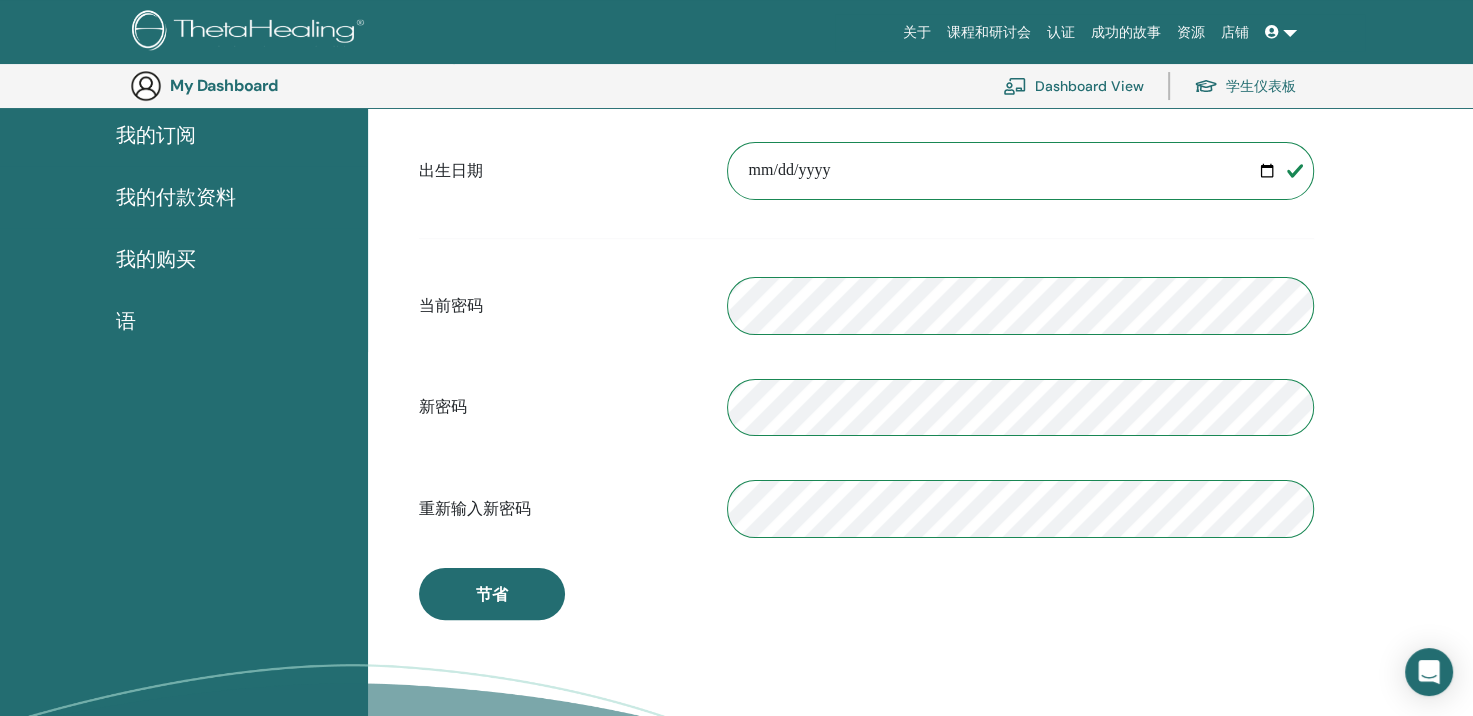 scroll, scrollTop: 0, scrollLeft: 0, axis: both 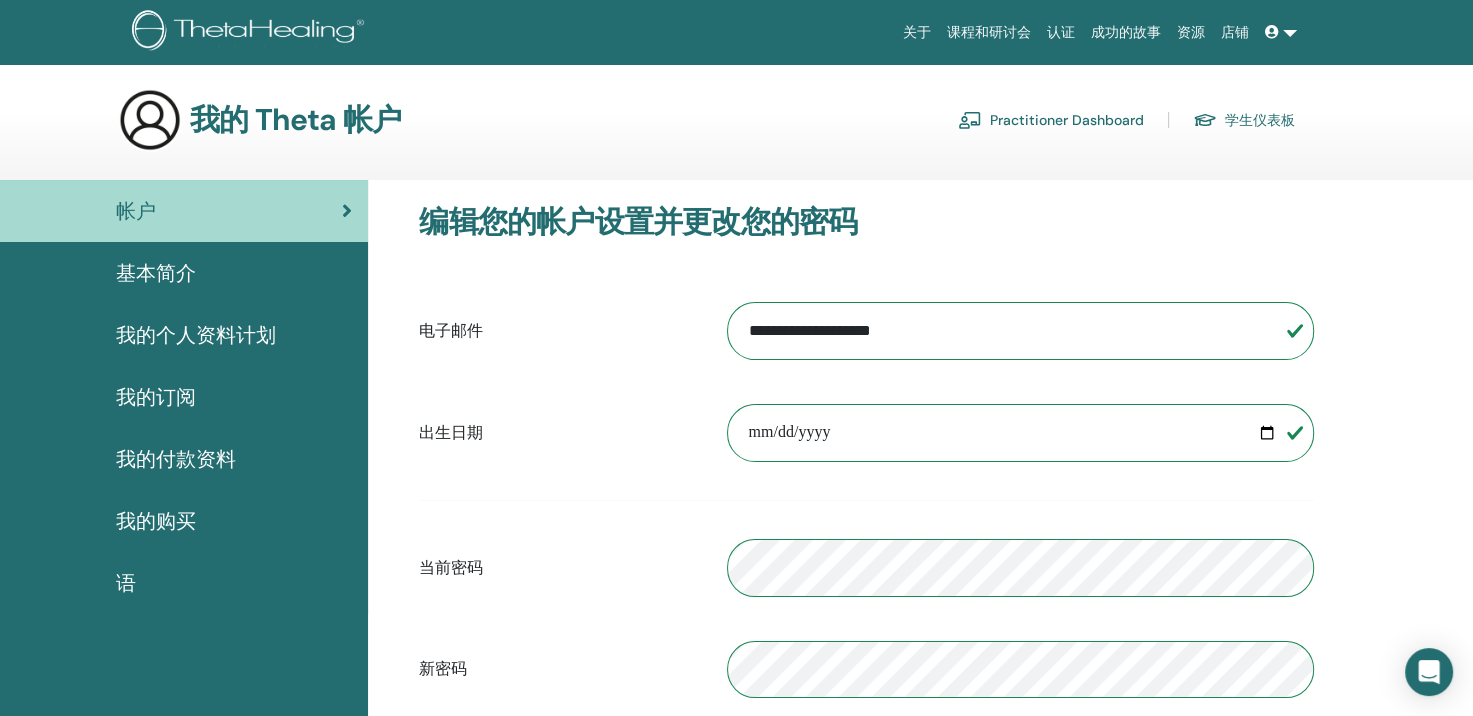 click on "基本简介" at bounding box center [156, 273] 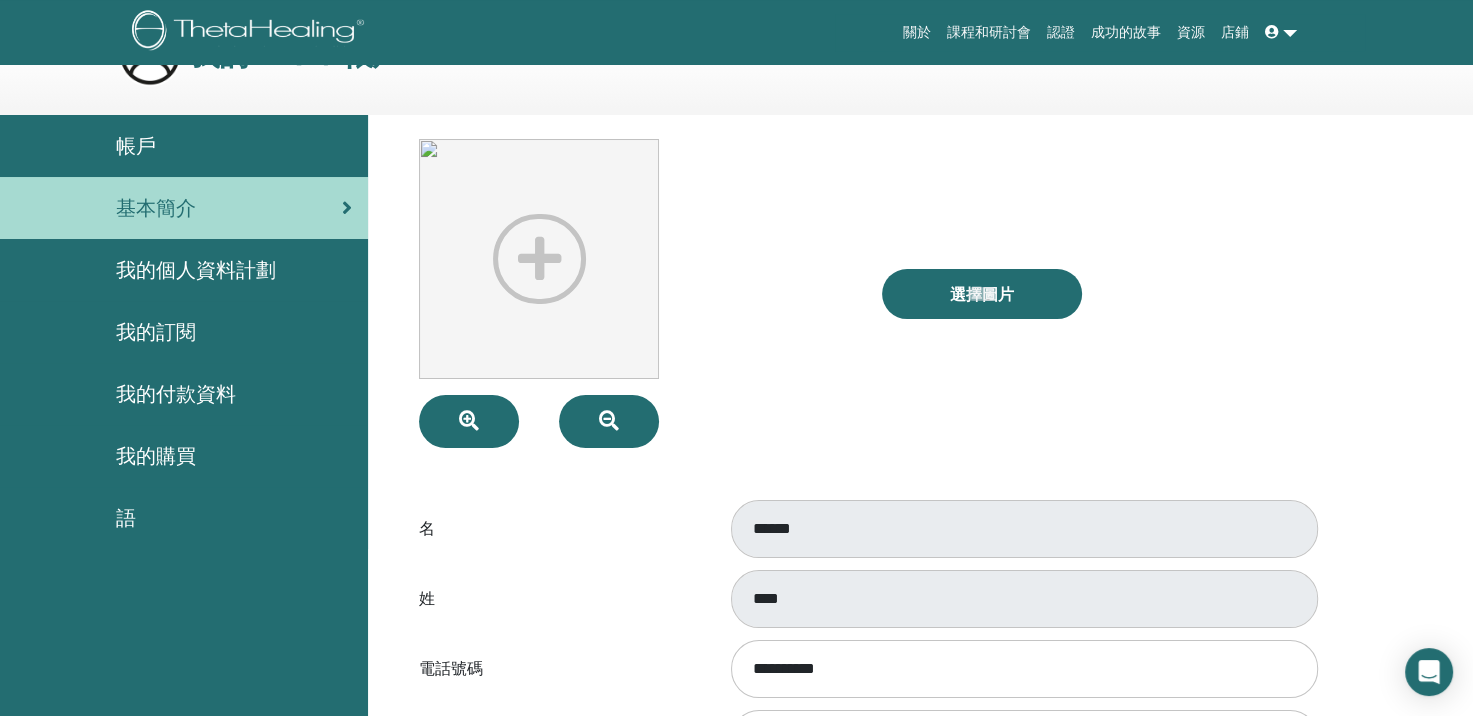 scroll, scrollTop: 100, scrollLeft: 0, axis: vertical 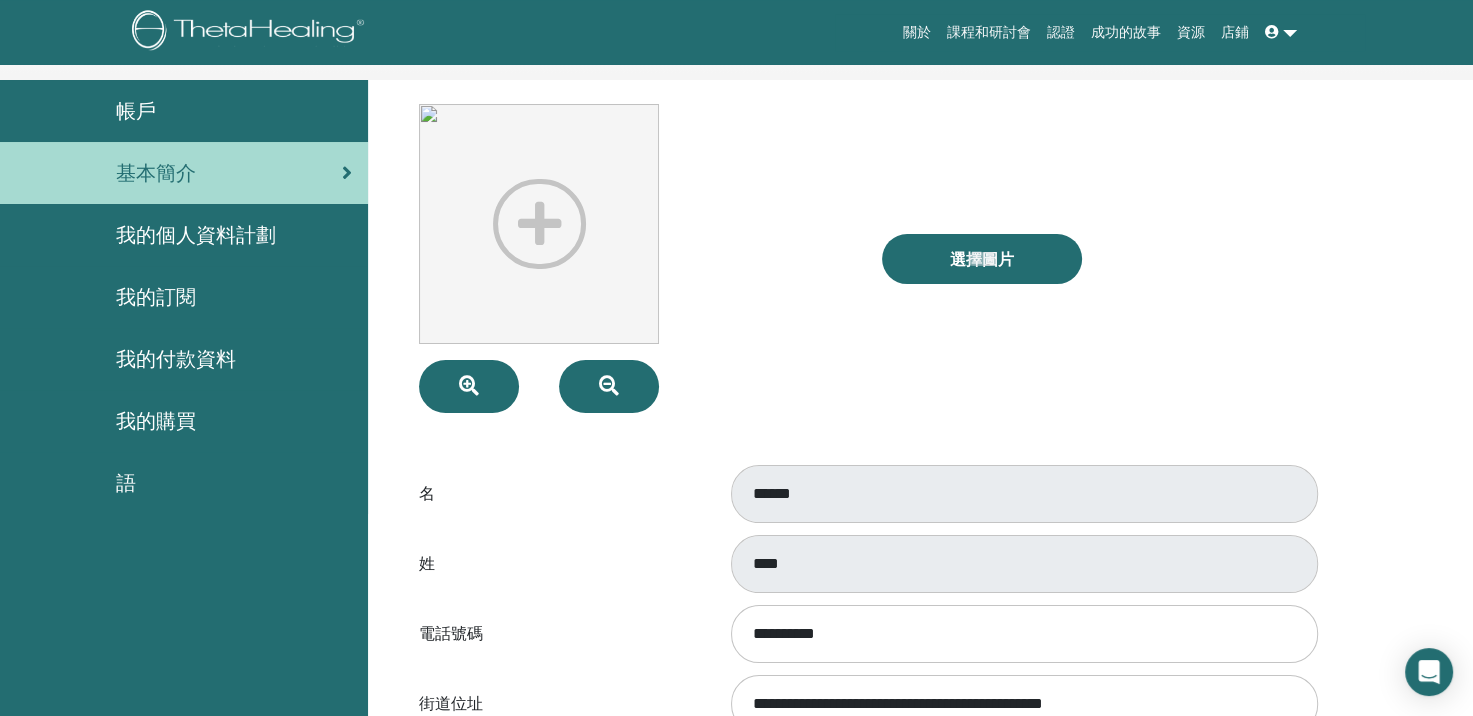 click on "帳戶" at bounding box center (136, 111) 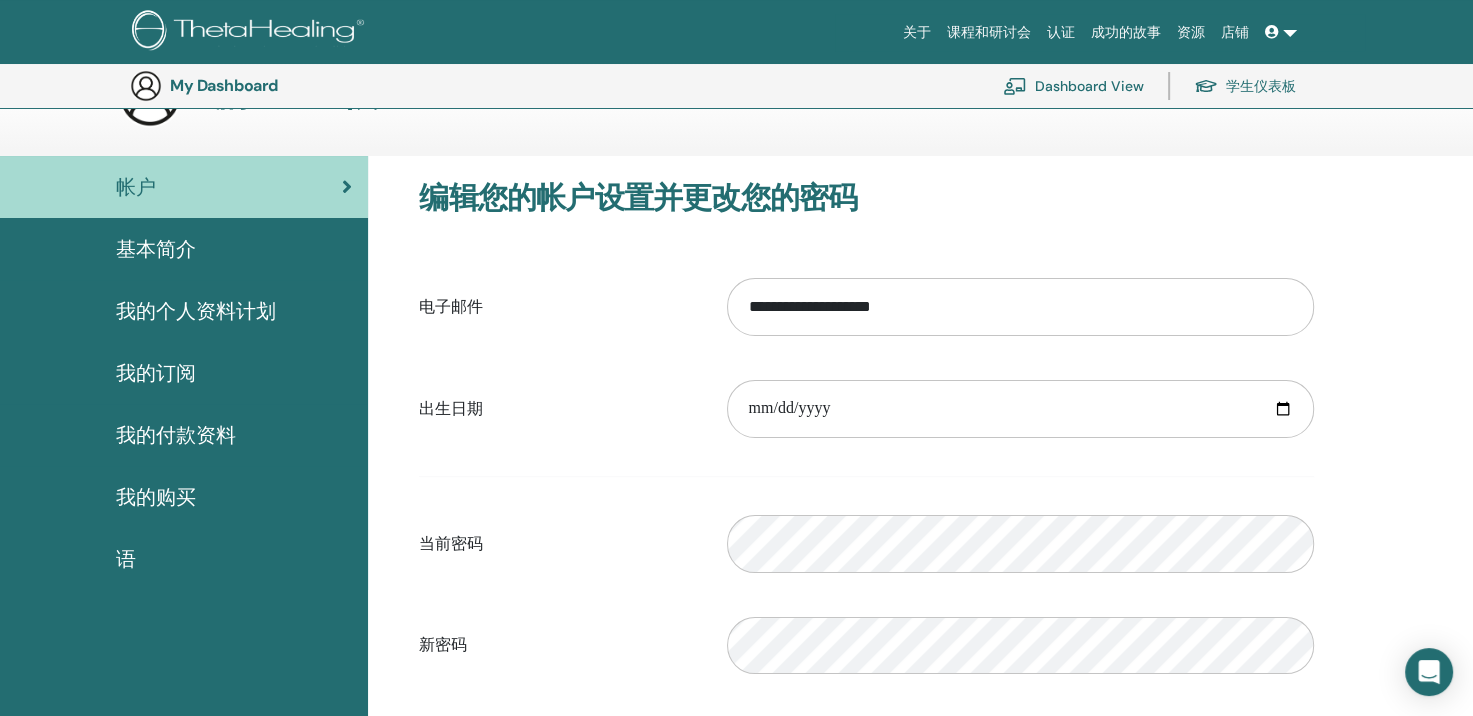 scroll, scrollTop: 0, scrollLeft: 0, axis: both 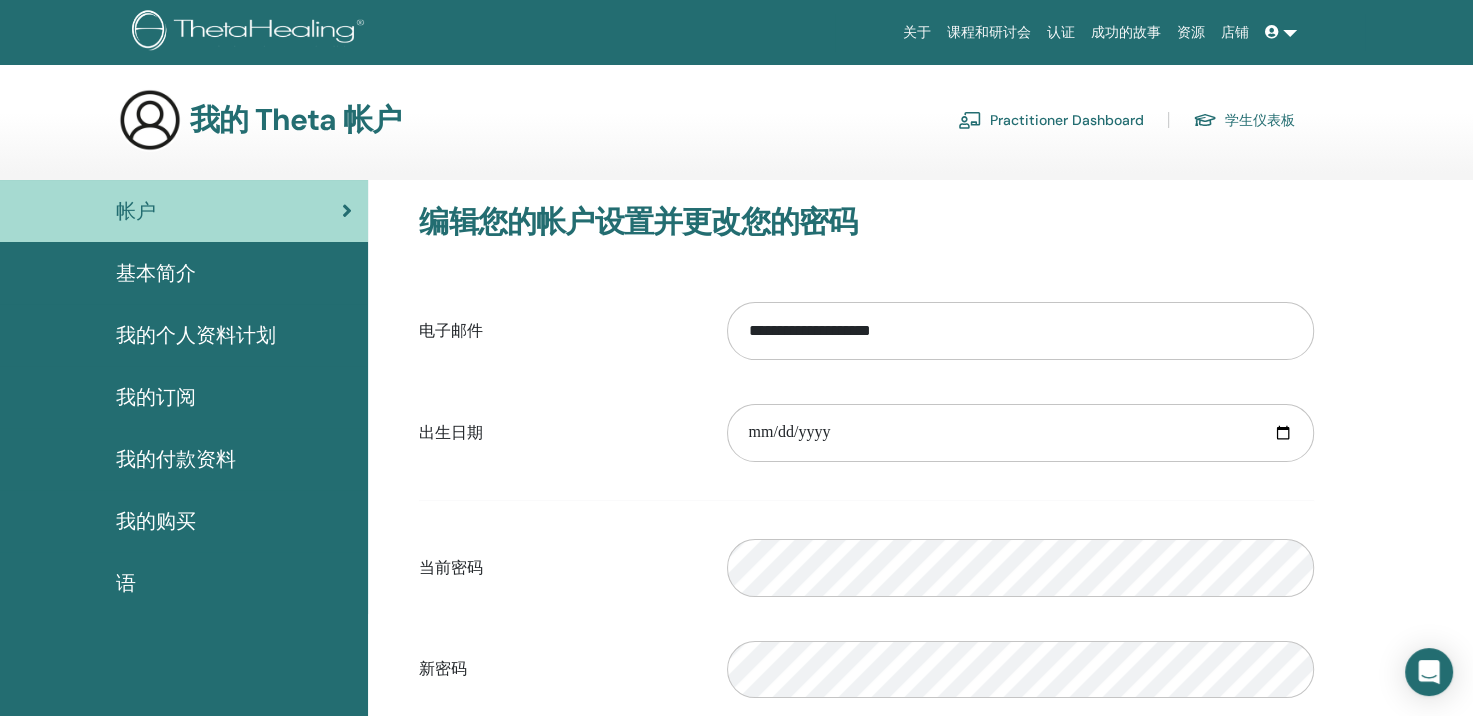 click on "我的订阅" at bounding box center [156, 397] 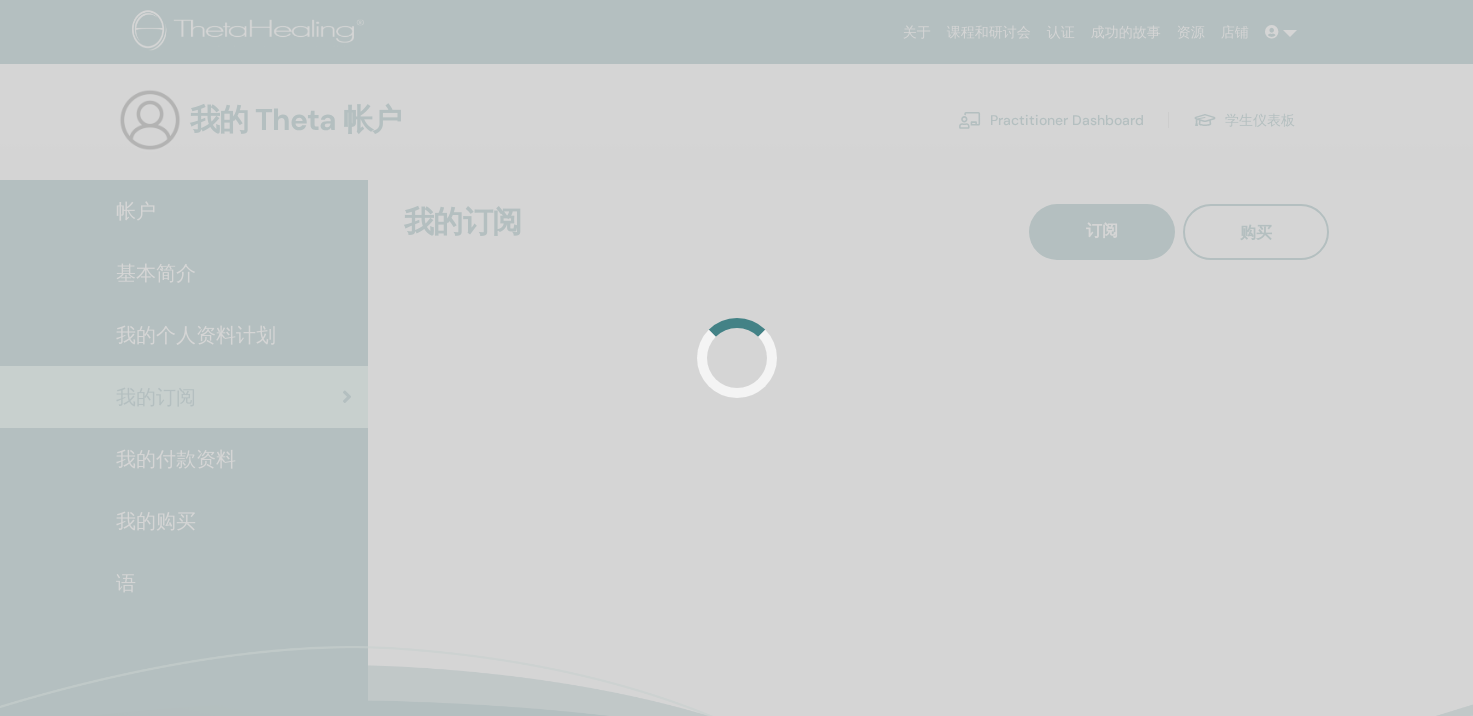 scroll, scrollTop: 0, scrollLeft: 0, axis: both 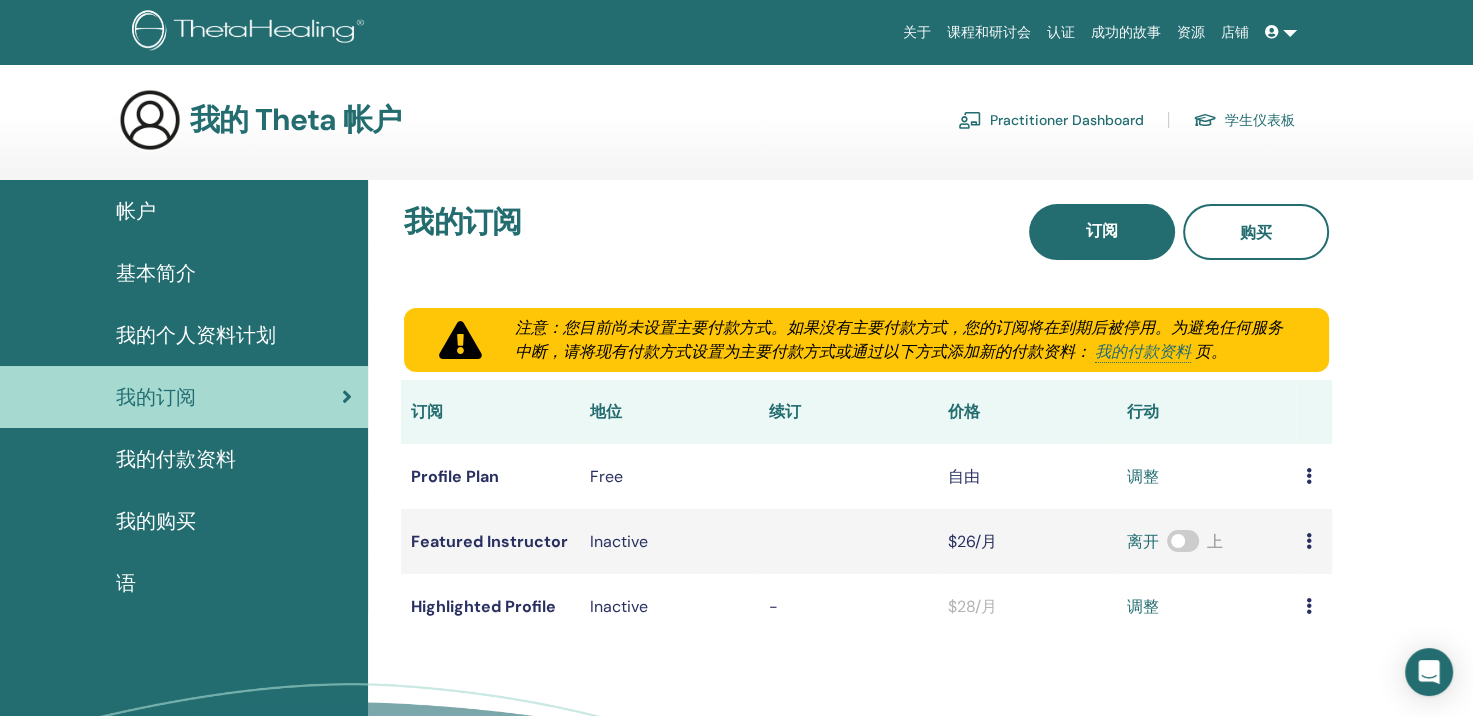click at bounding box center [1309, 541] 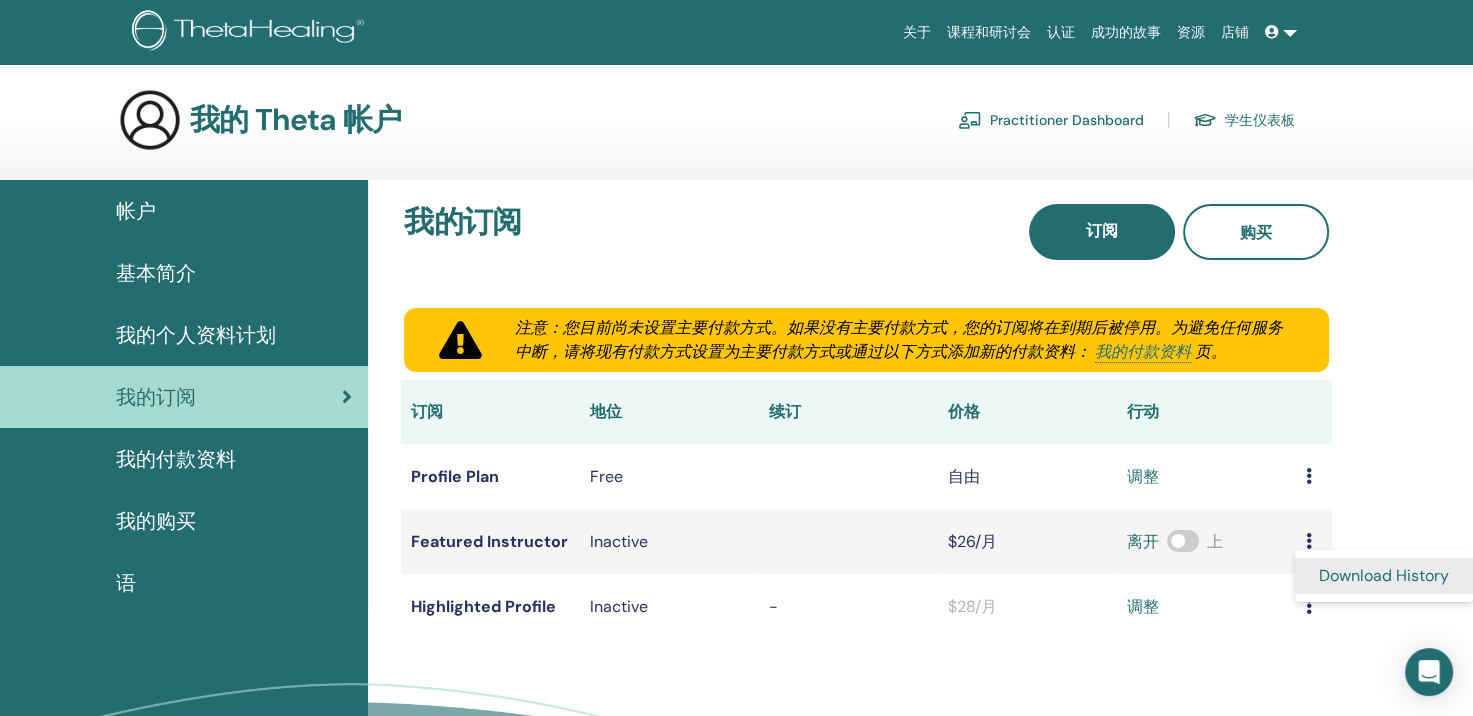 click on "Download History" at bounding box center (1384, 576) 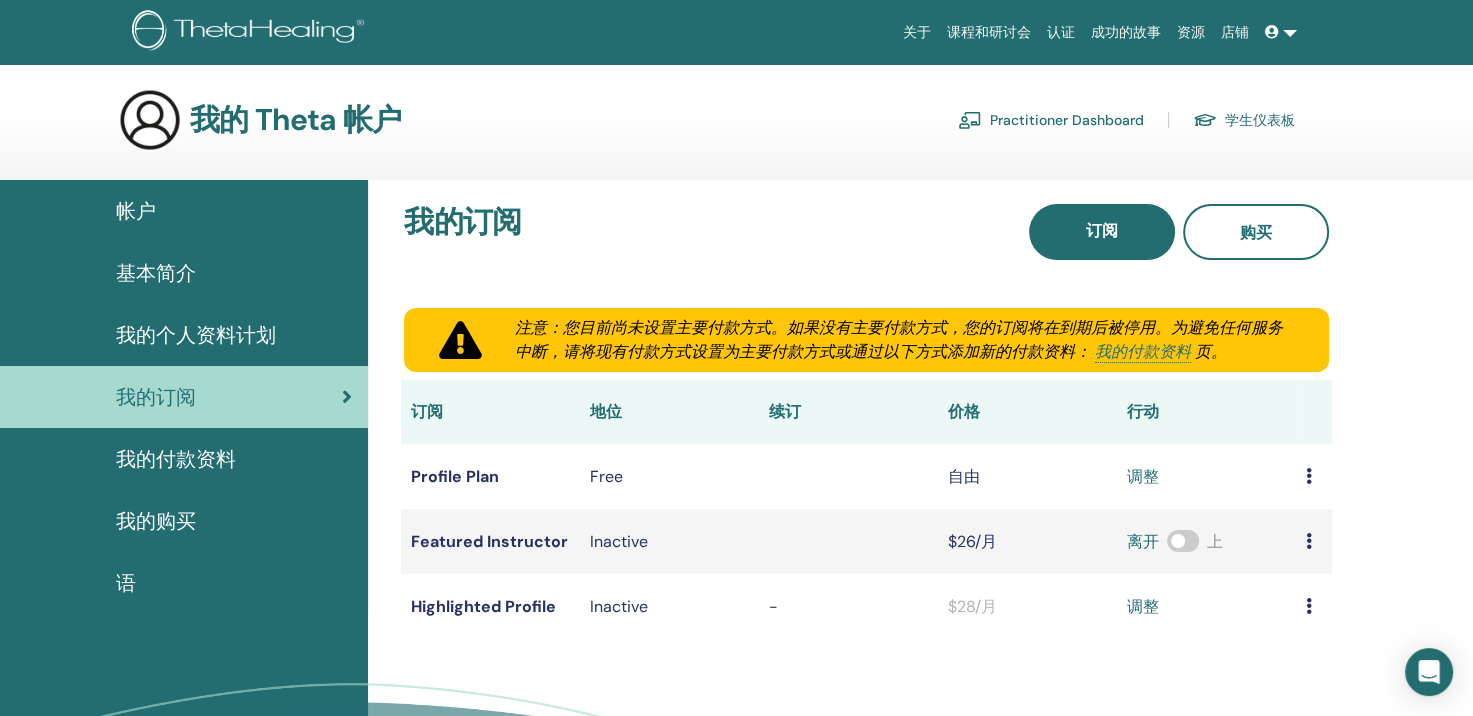 click on "我的付款资料" at bounding box center (176, 459) 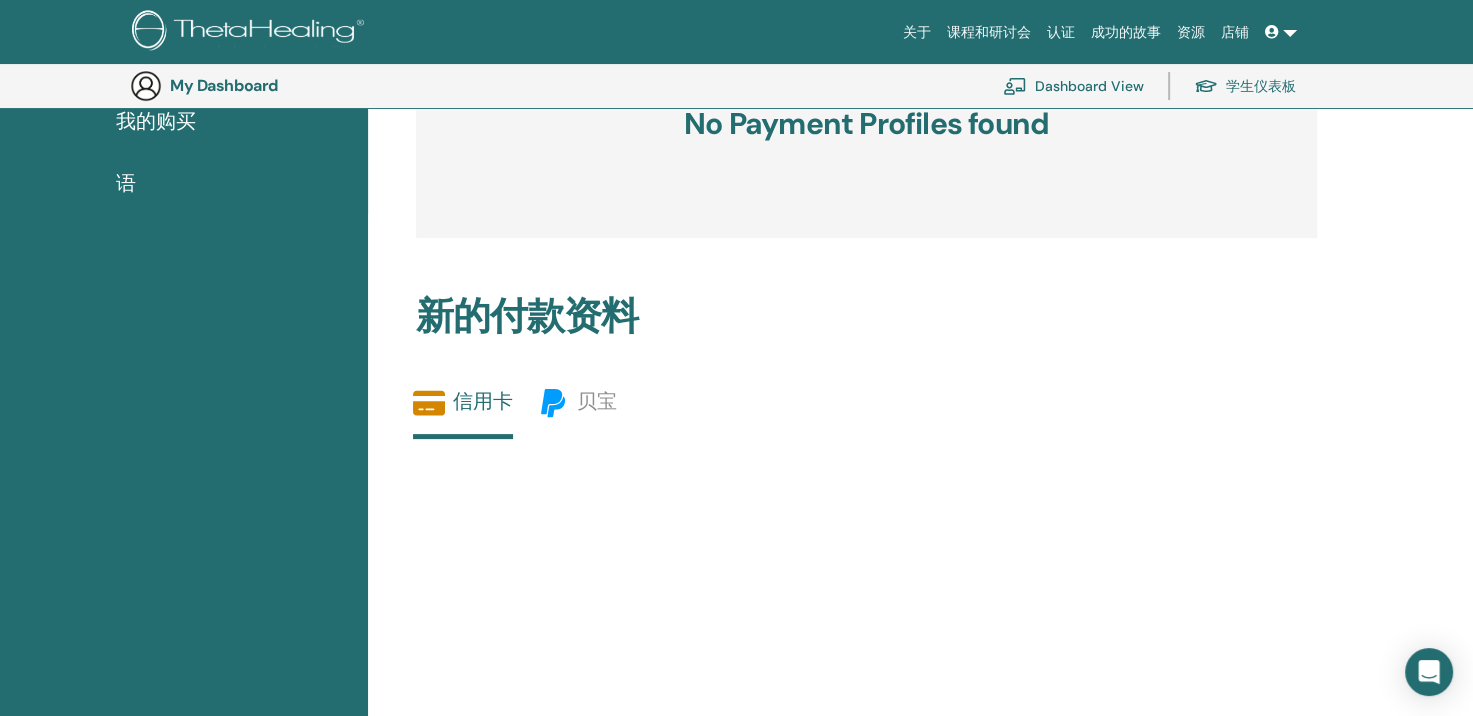 scroll, scrollTop: 0, scrollLeft: 0, axis: both 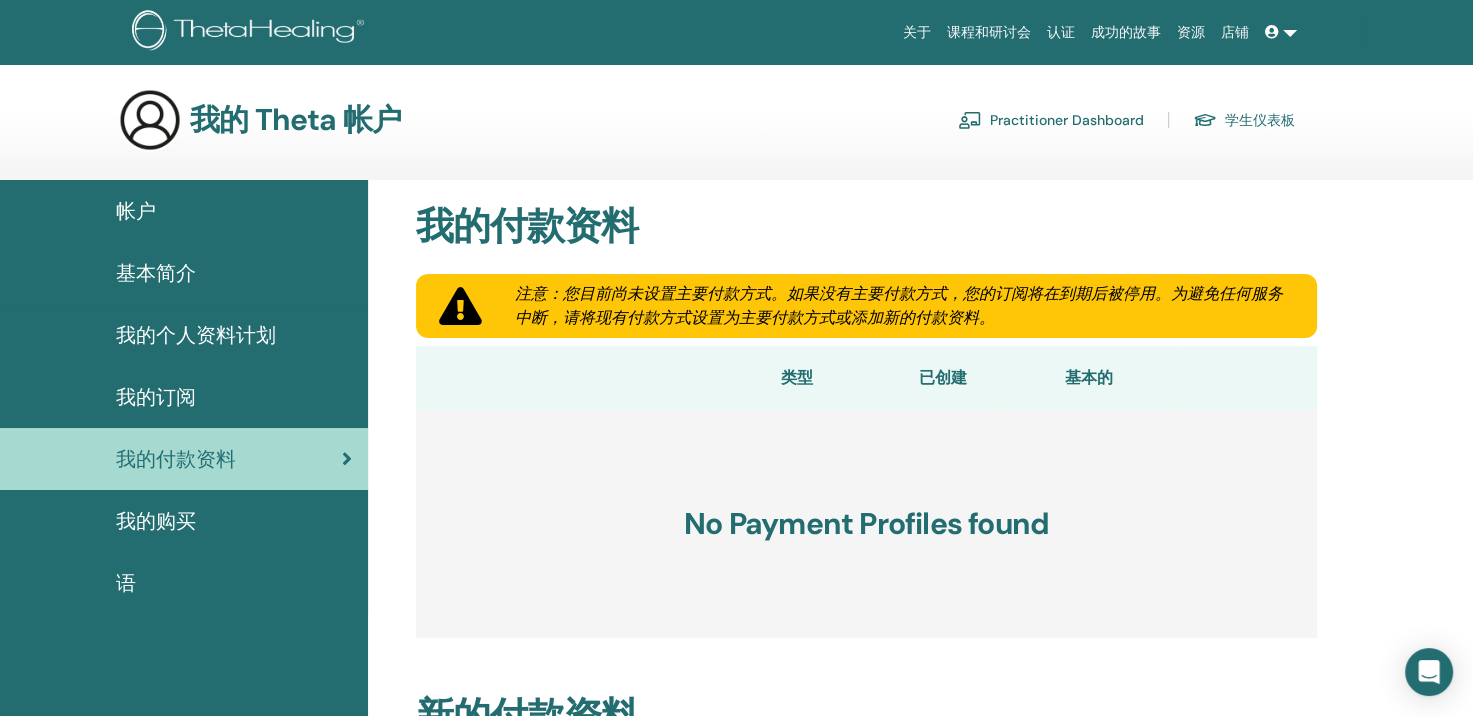 click on "我的购买" at bounding box center (156, 521) 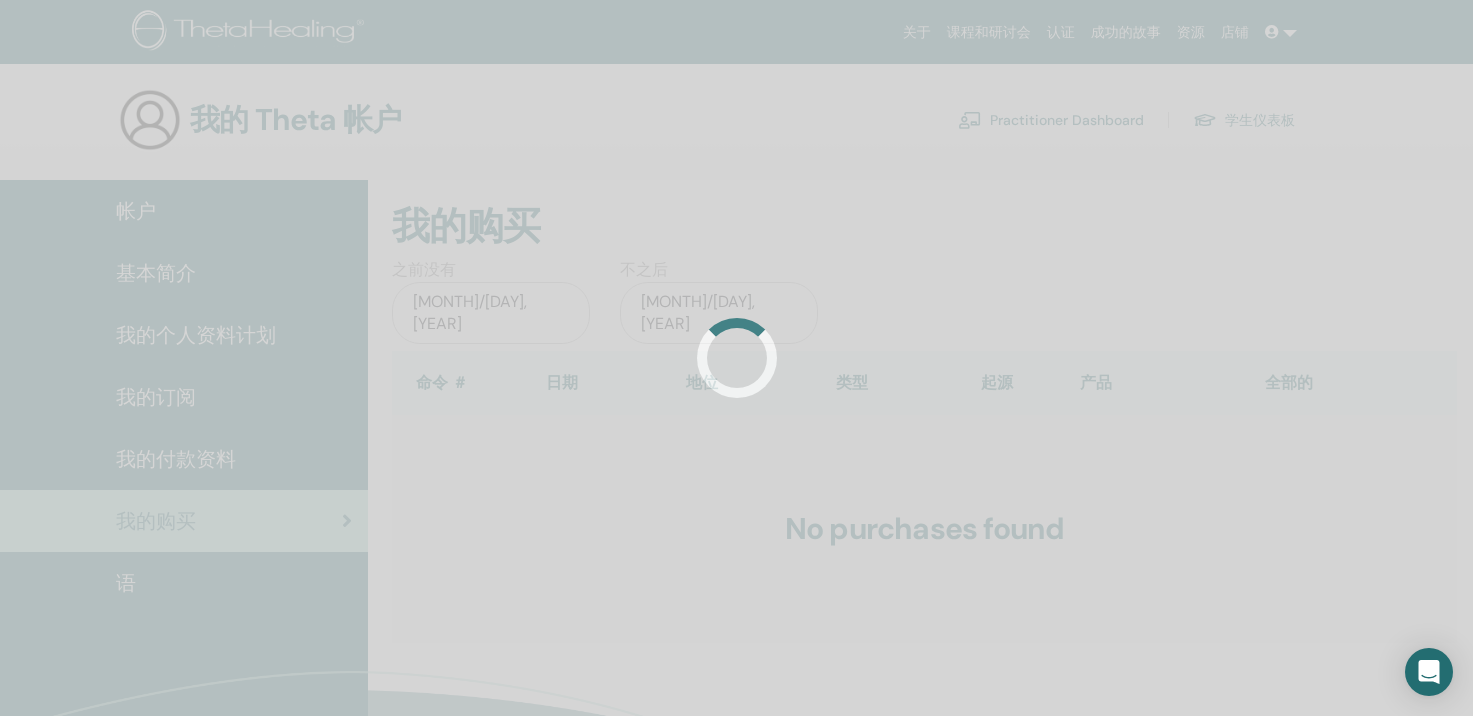 scroll, scrollTop: 0, scrollLeft: 0, axis: both 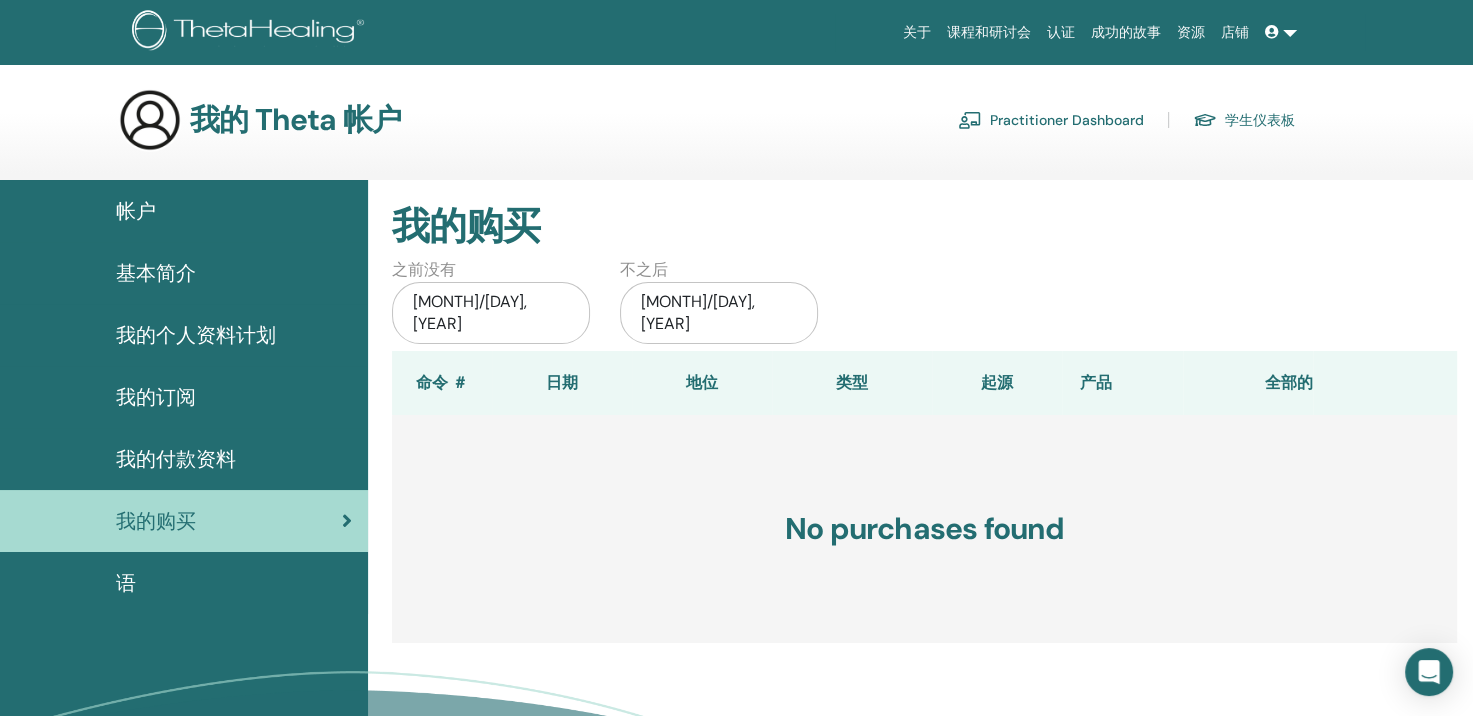 click on "学生仪表板" at bounding box center (1244, 120) 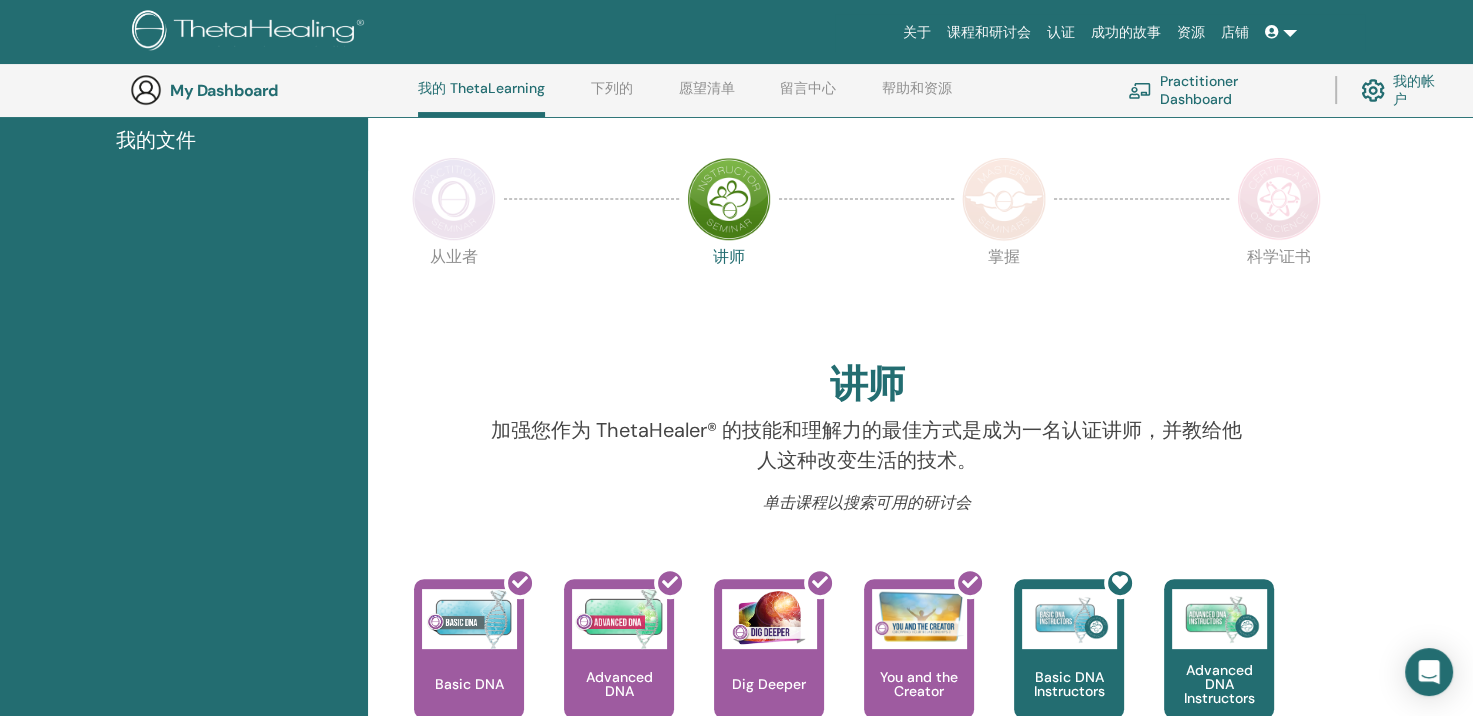 scroll, scrollTop: 0, scrollLeft: 0, axis: both 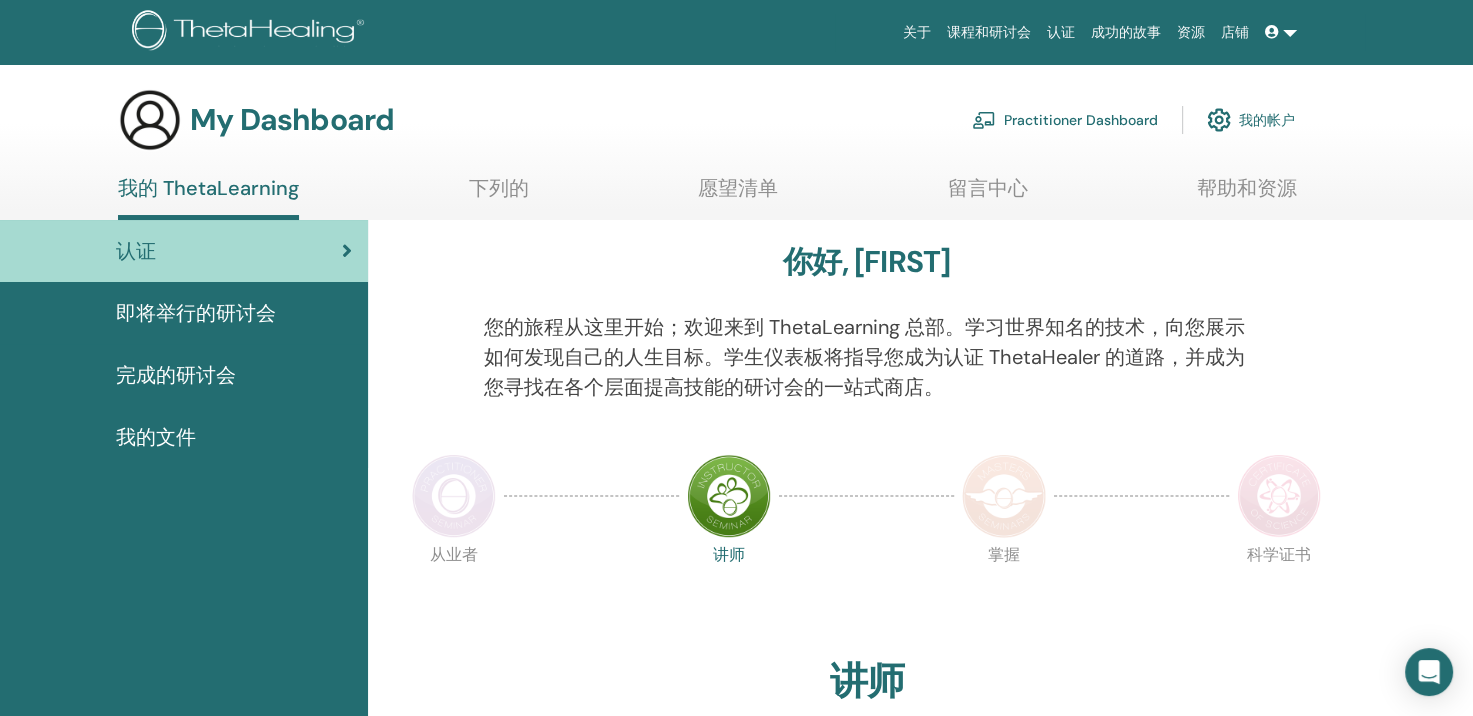 click at bounding box center [1272, 32] 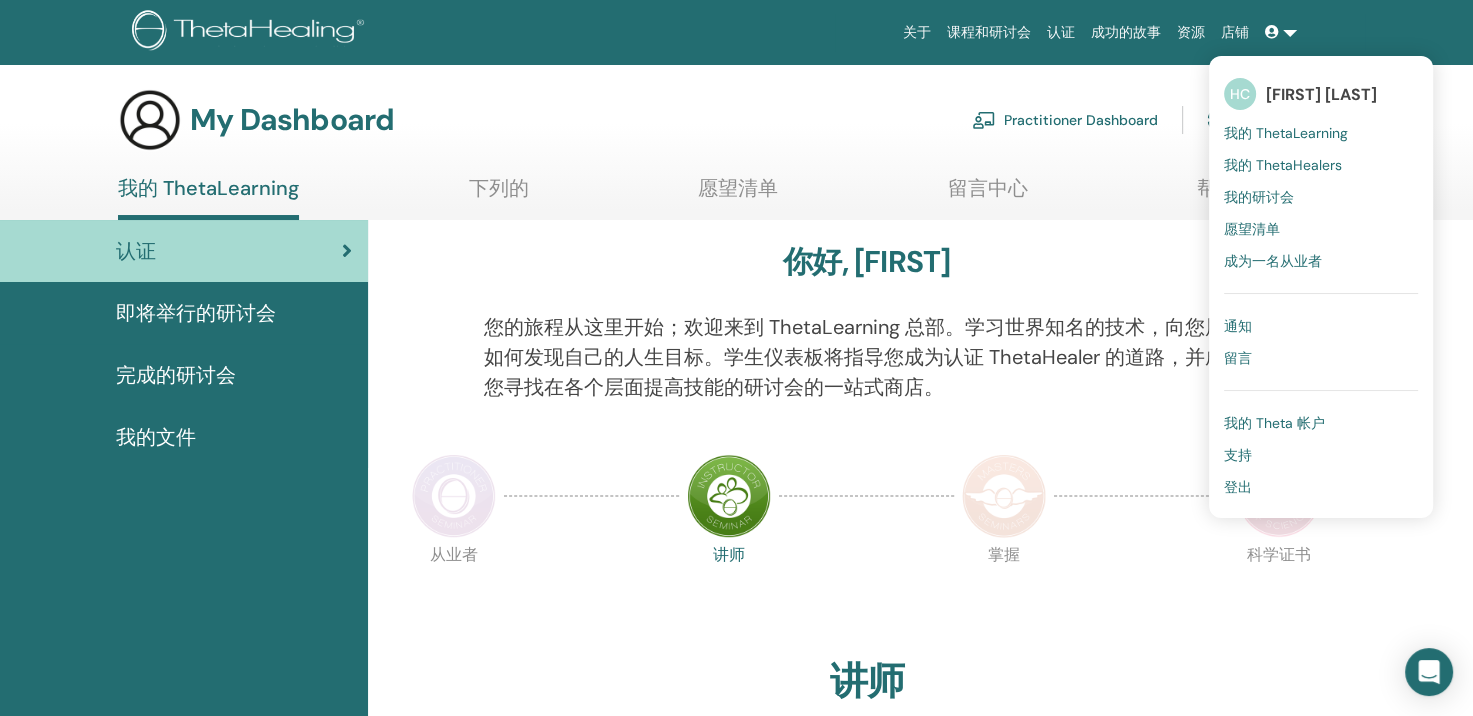 click on "我的 ThetaHealers" at bounding box center [1283, 165] 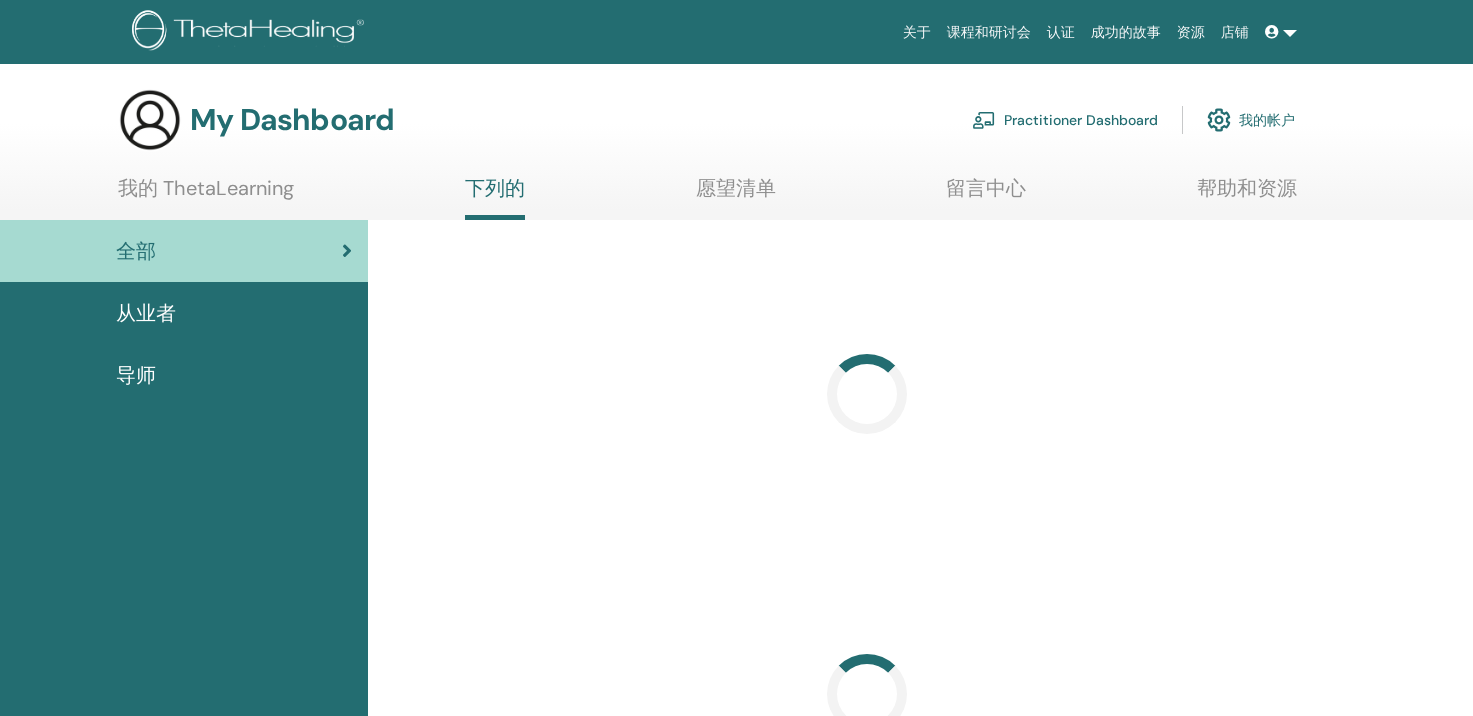 scroll, scrollTop: 0, scrollLeft: 0, axis: both 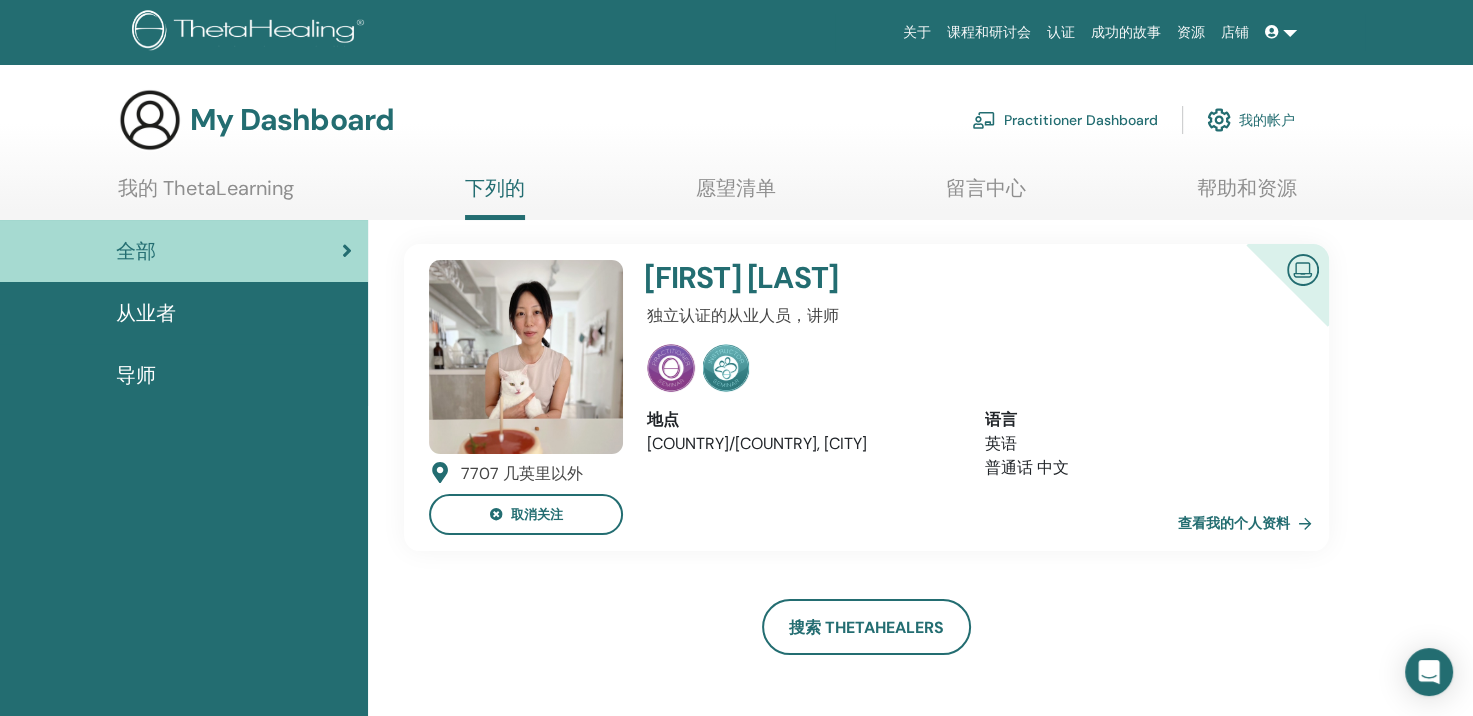 click at bounding box center [1272, 32] 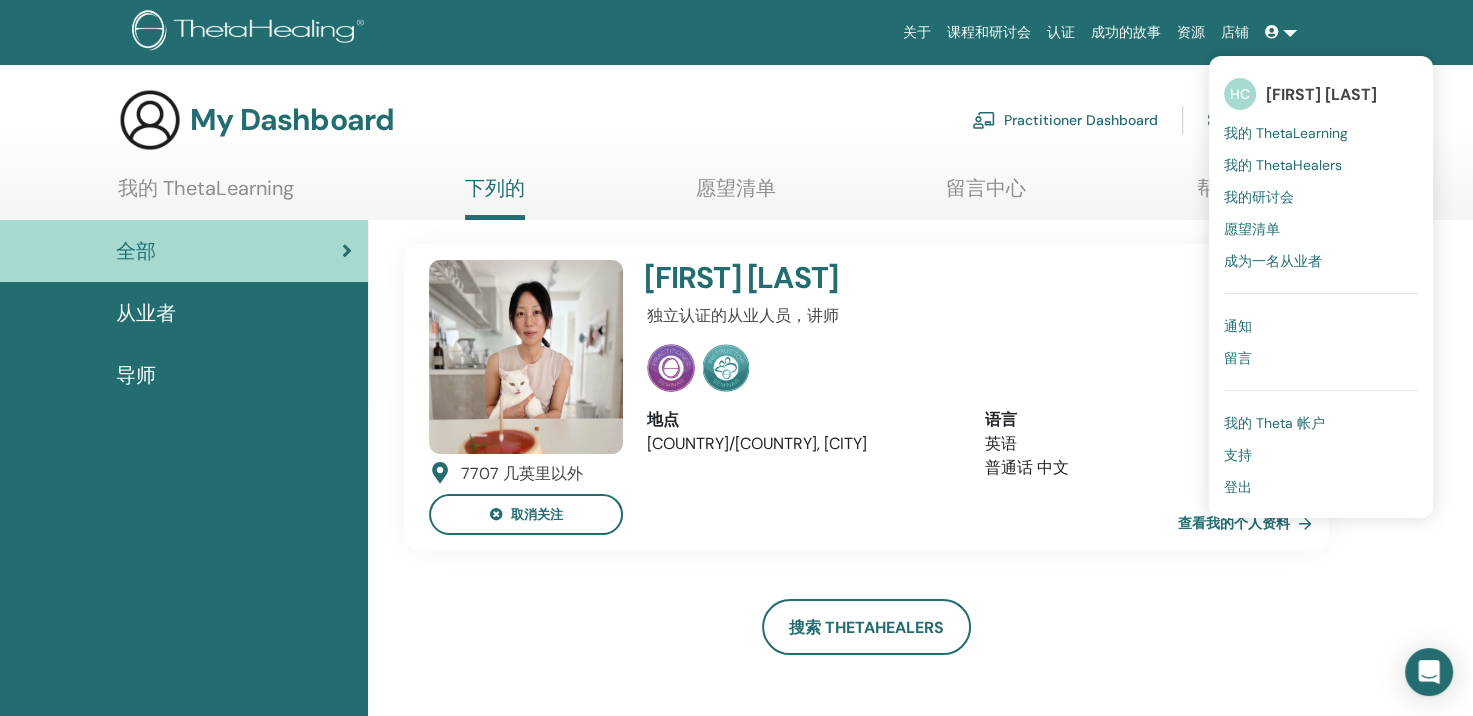 click on "我的 ThetaLearning" at bounding box center (1286, 133) 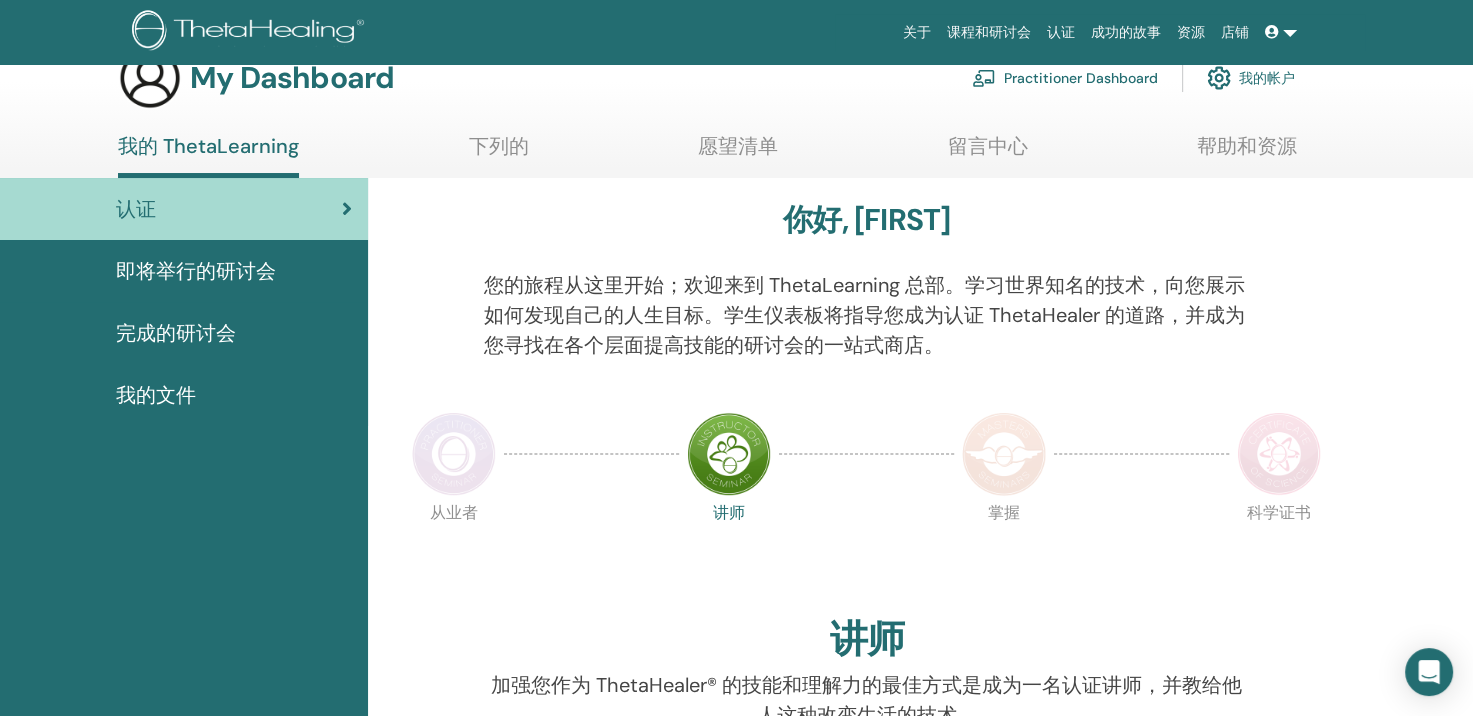 scroll, scrollTop: 0, scrollLeft: 0, axis: both 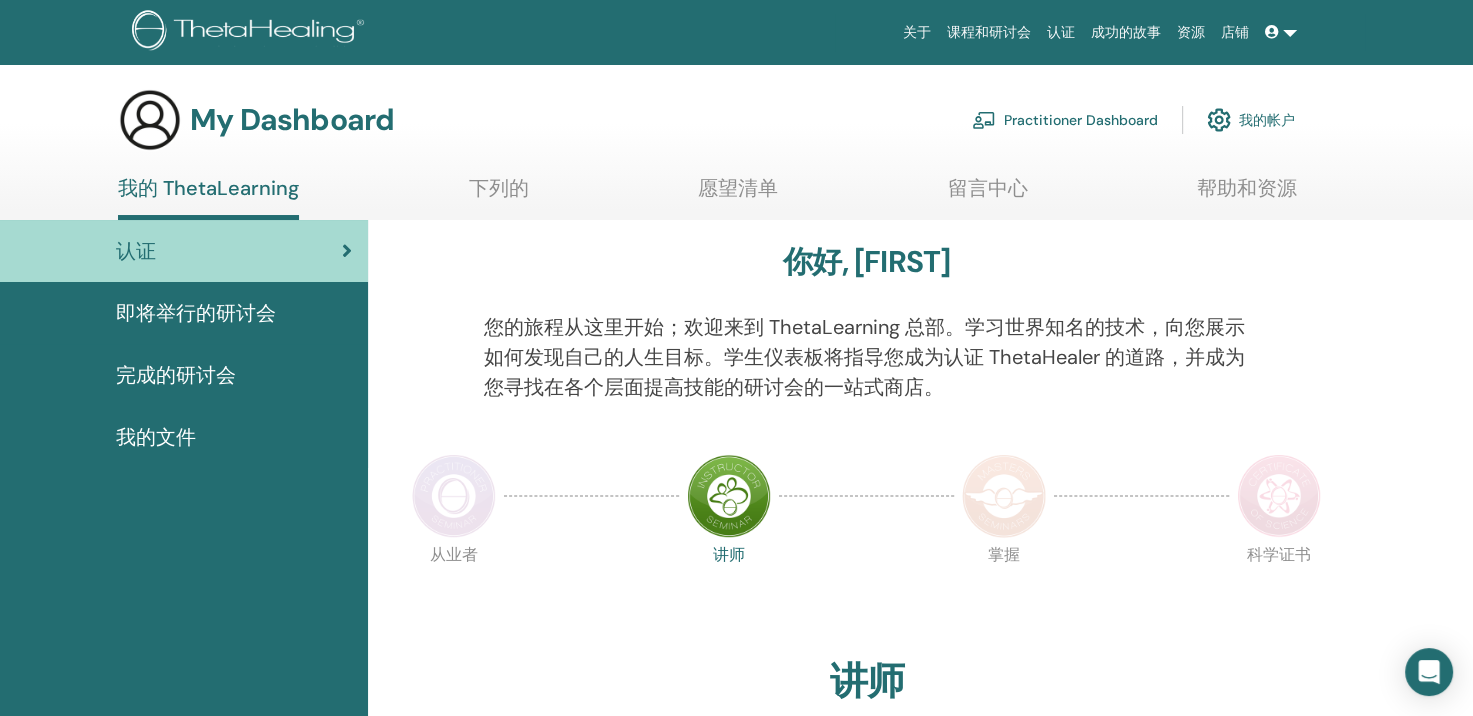 click at bounding box center [1281, 32] 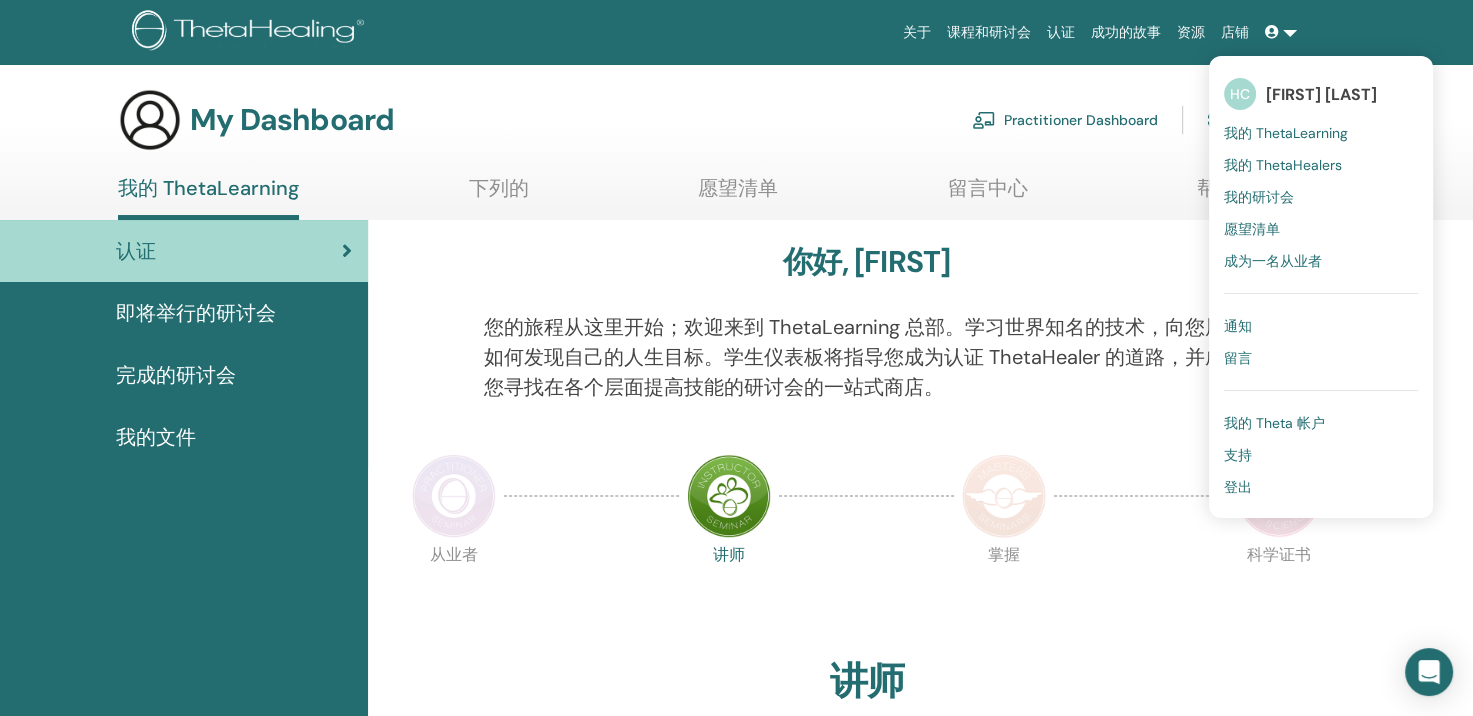 click on "成为一名从业者" at bounding box center [1273, 261] 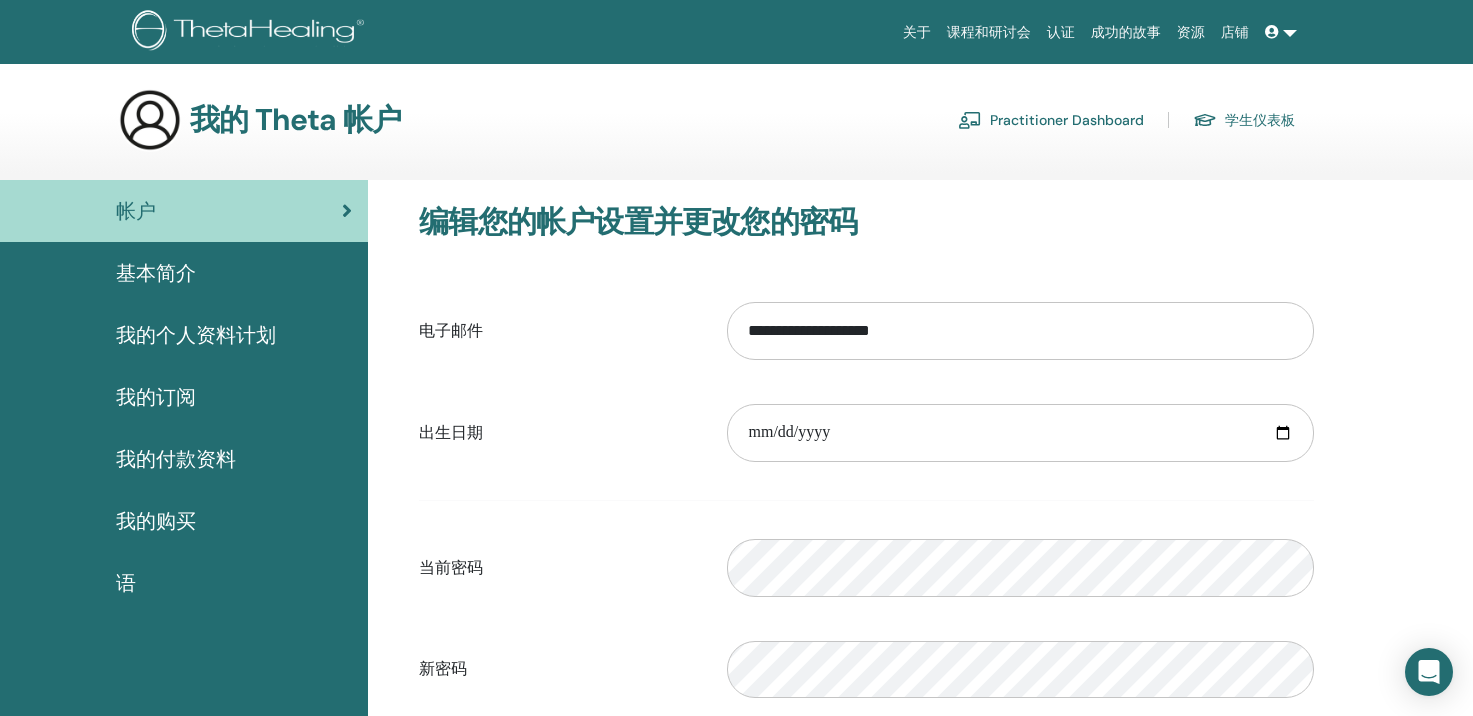 scroll, scrollTop: 0, scrollLeft: 0, axis: both 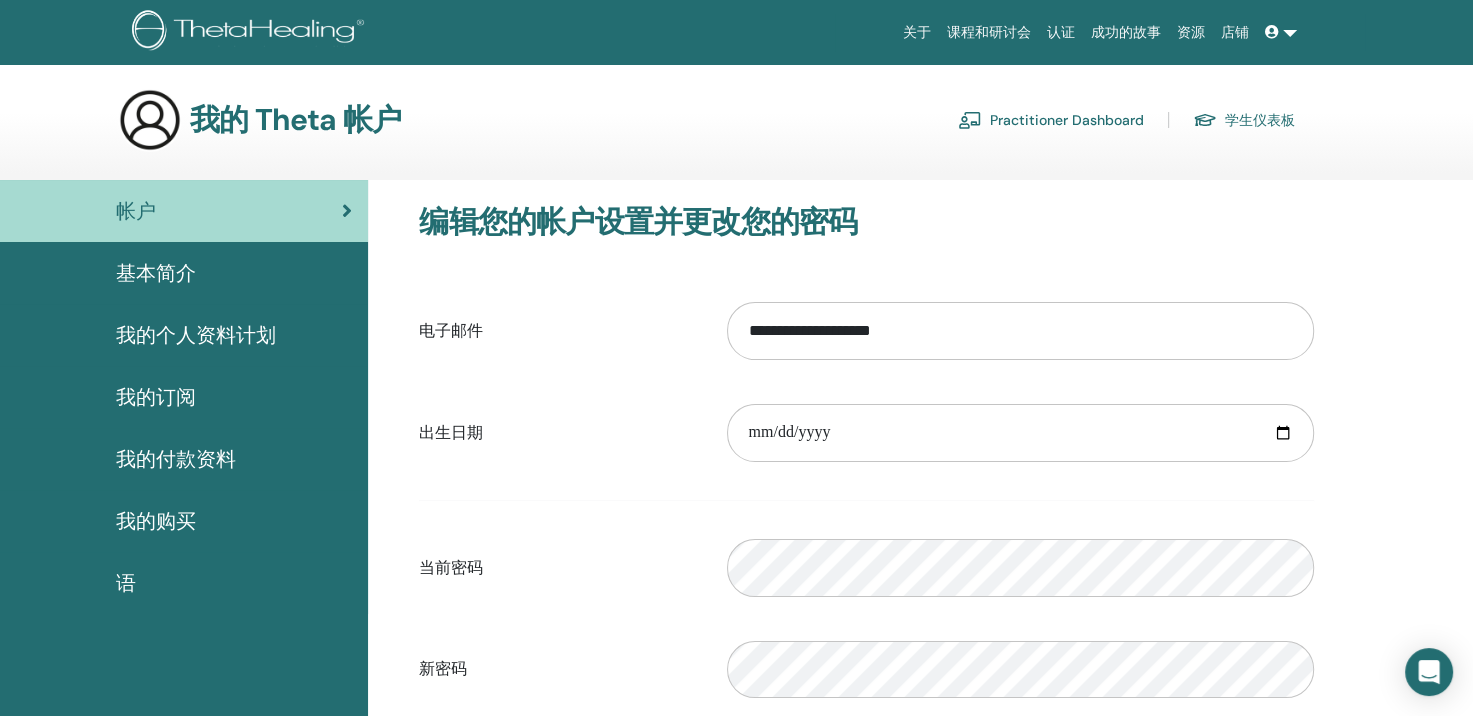 click at bounding box center (1272, 32) 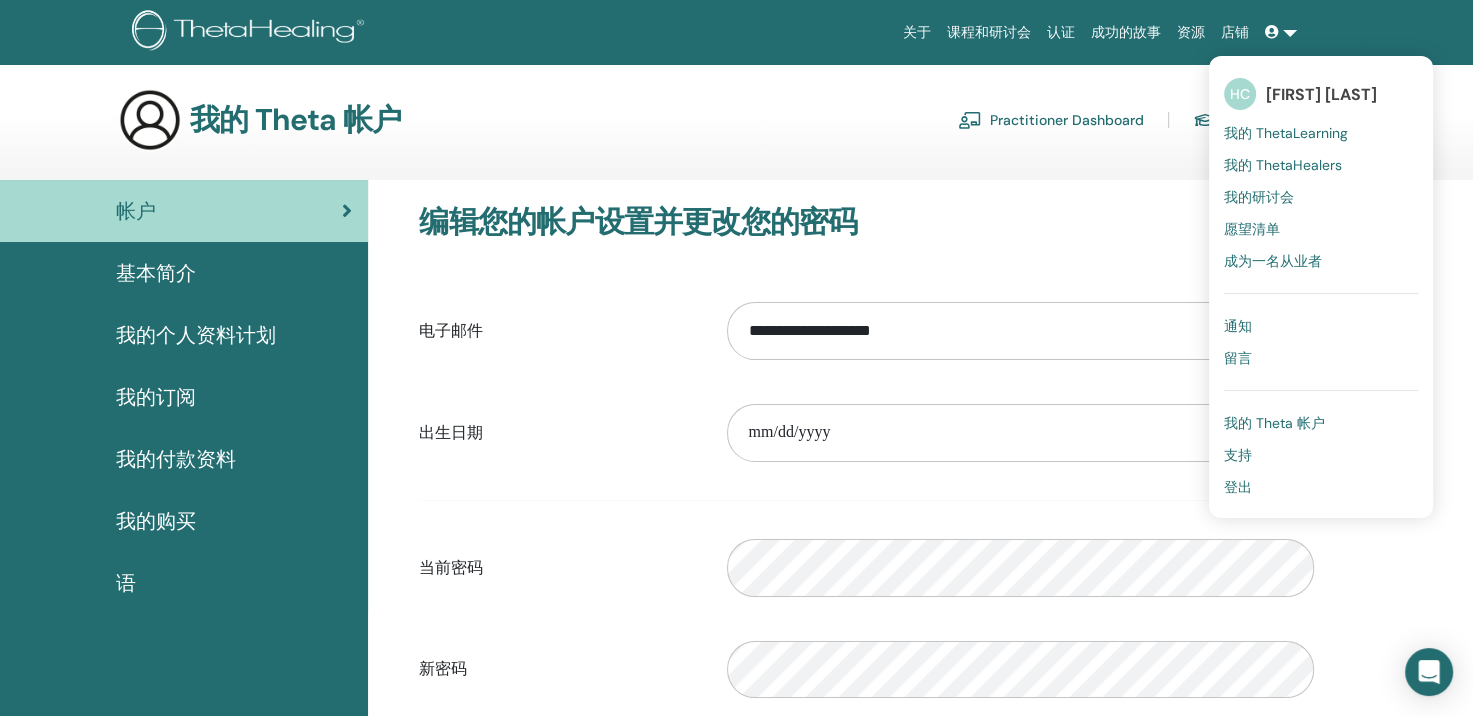 click on "通知" at bounding box center (1238, 326) 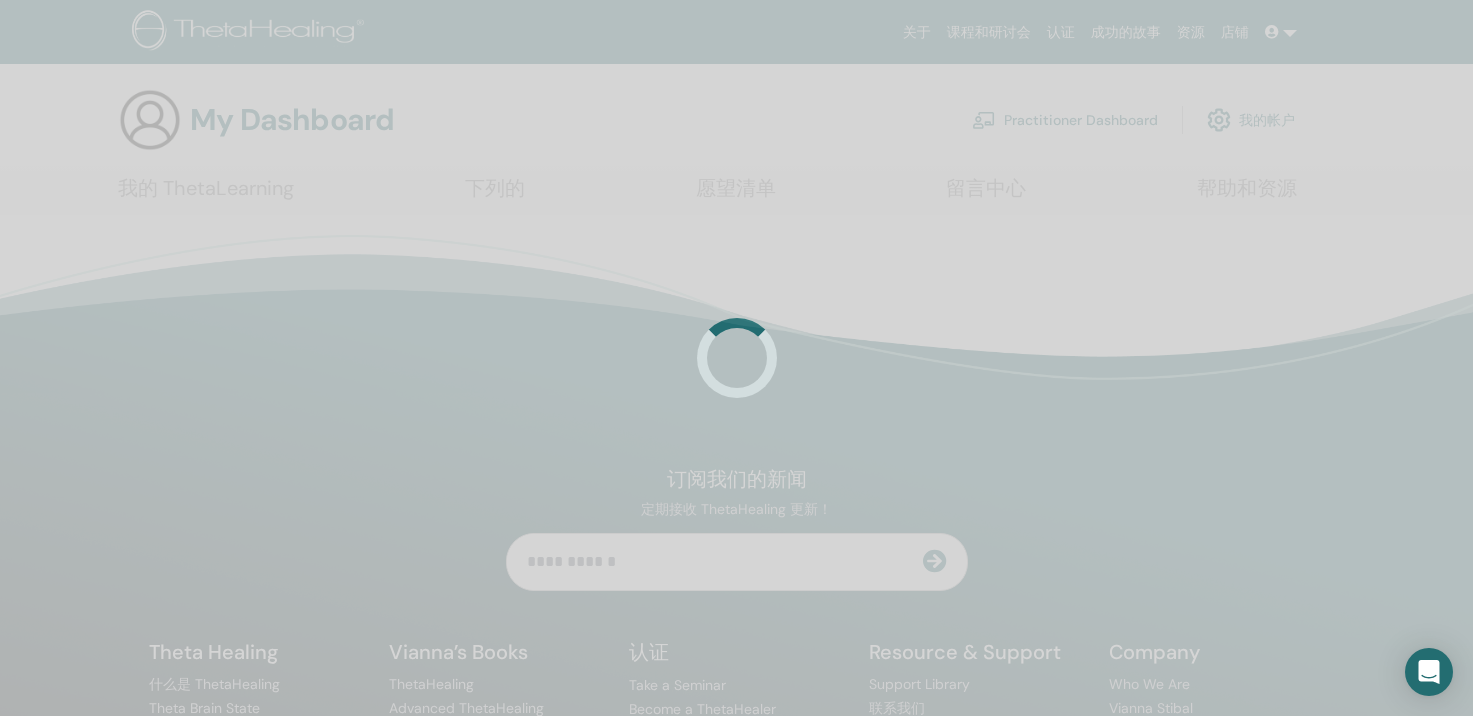 scroll, scrollTop: 0, scrollLeft: 0, axis: both 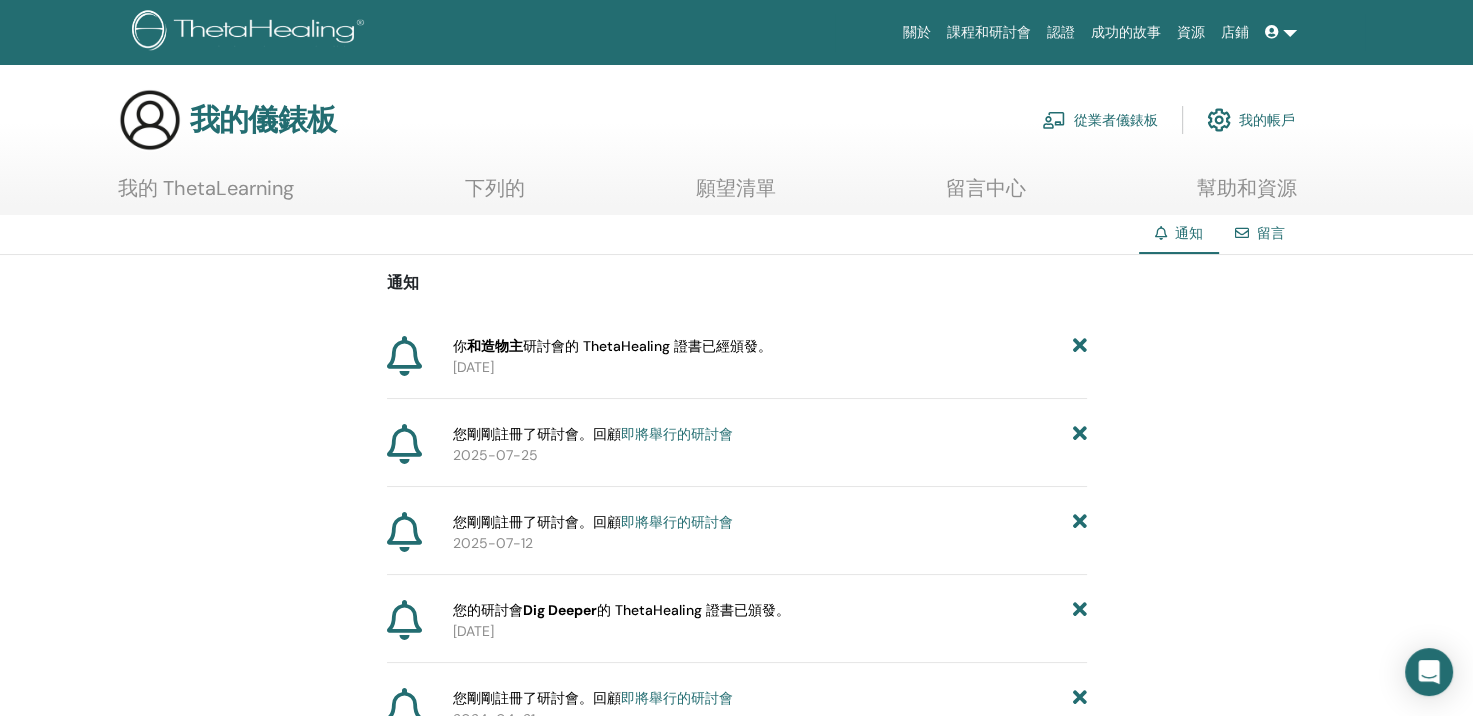 click on "即將舉行的研討會" at bounding box center [677, 434] 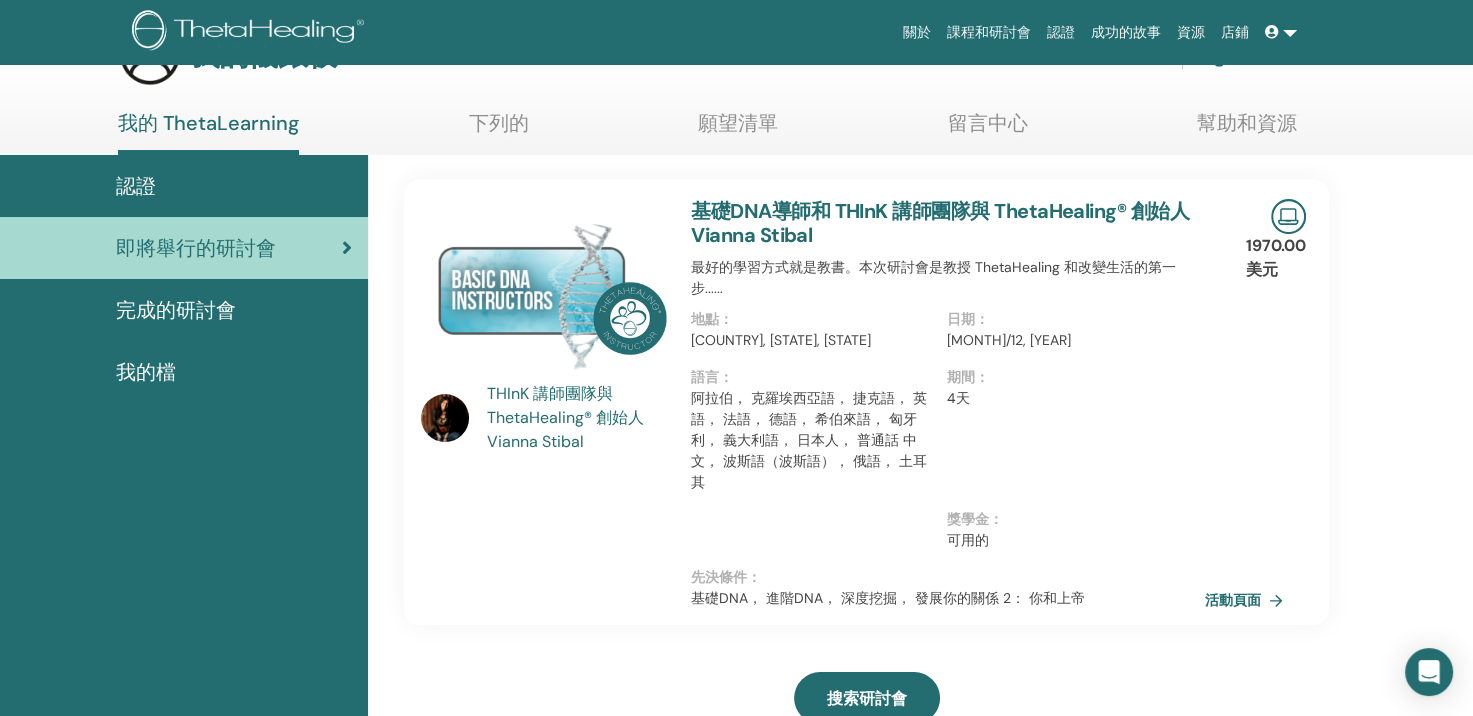 scroll, scrollTop: 100, scrollLeft: 0, axis: vertical 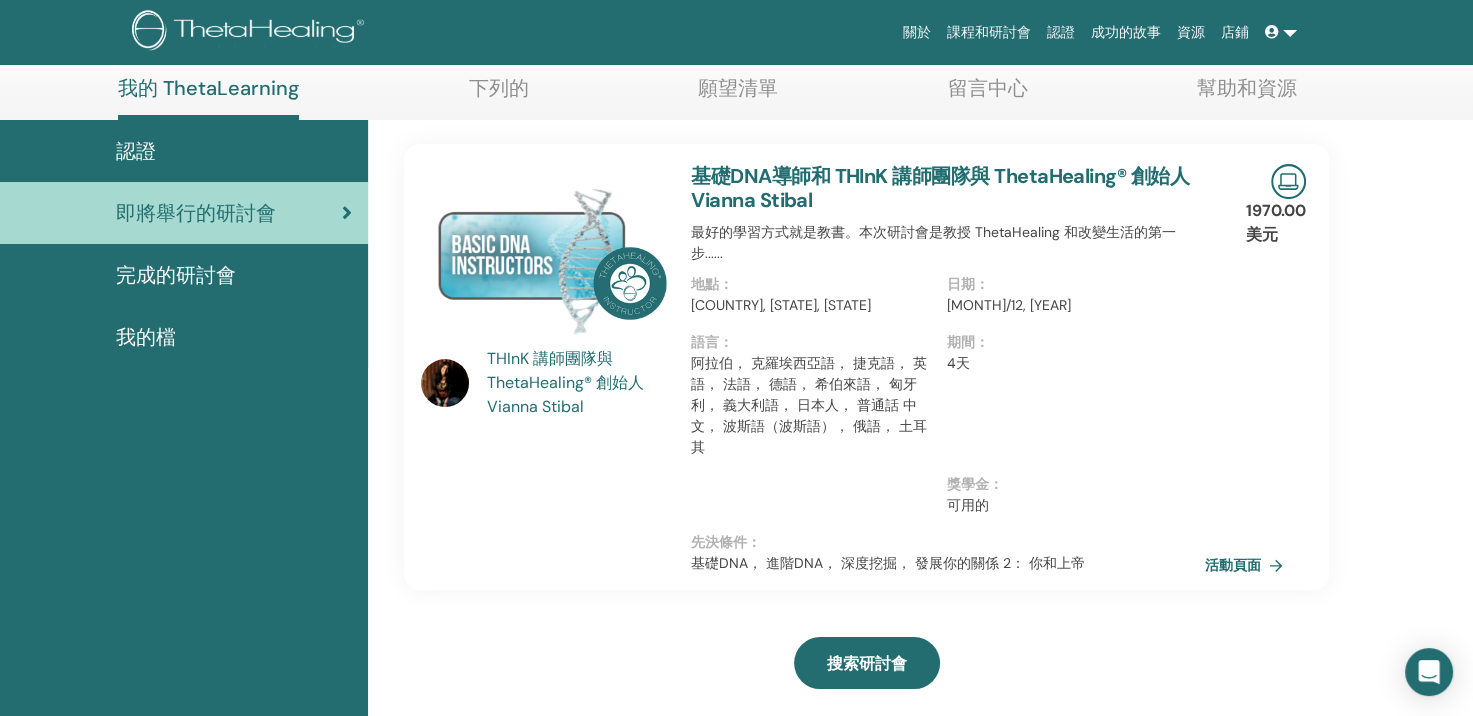 click on "活動頁面" at bounding box center [1248, 565] 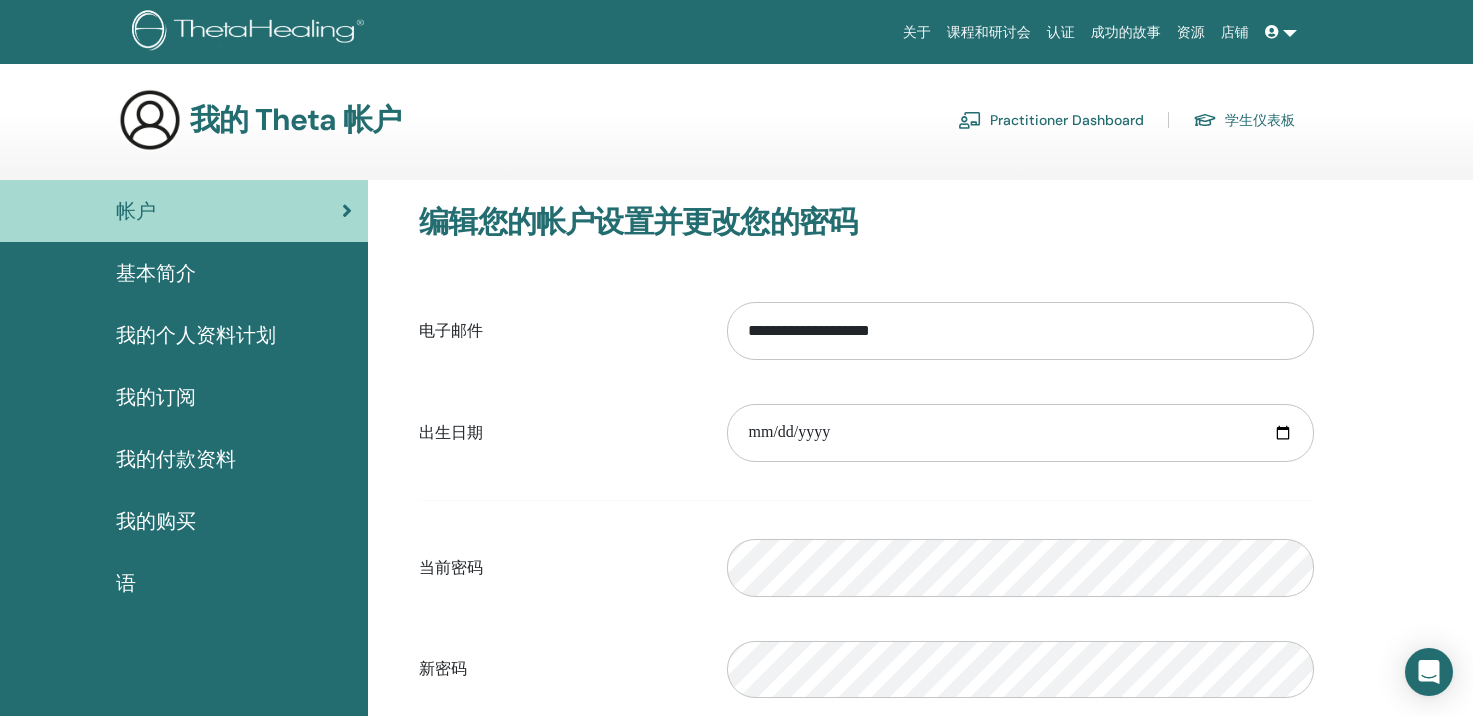 scroll, scrollTop: 0, scrollLeft: 0, axis: both 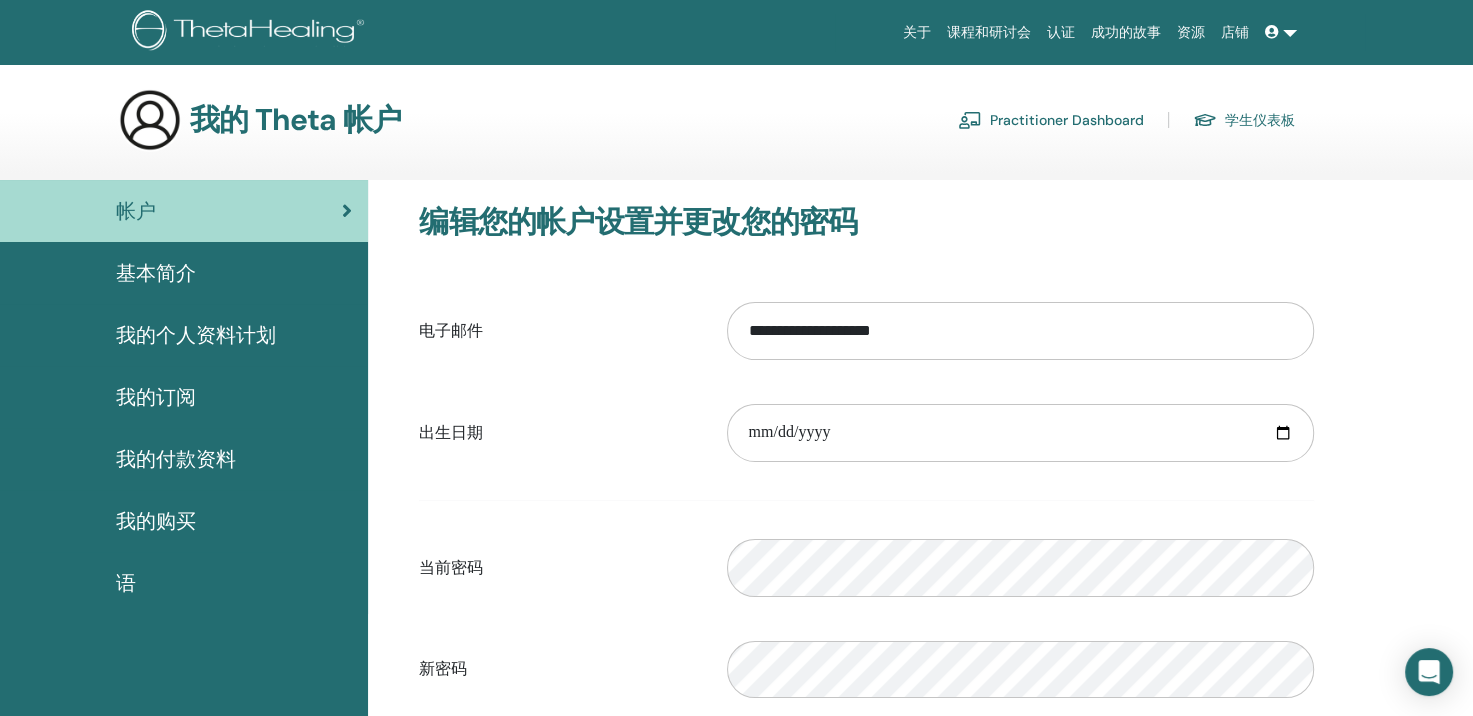 click at bounding box center (1281, 32) 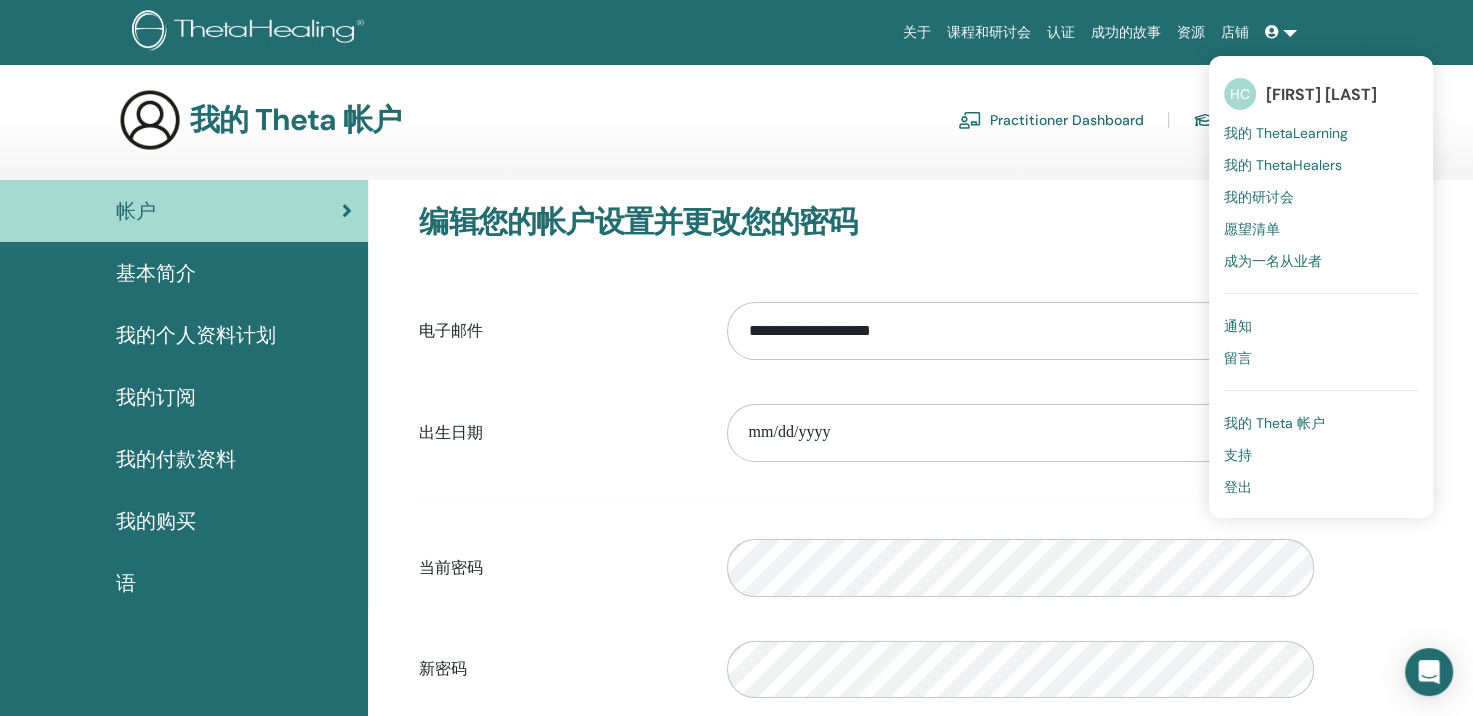 click on "登出" at bounding box center [1321, 487] 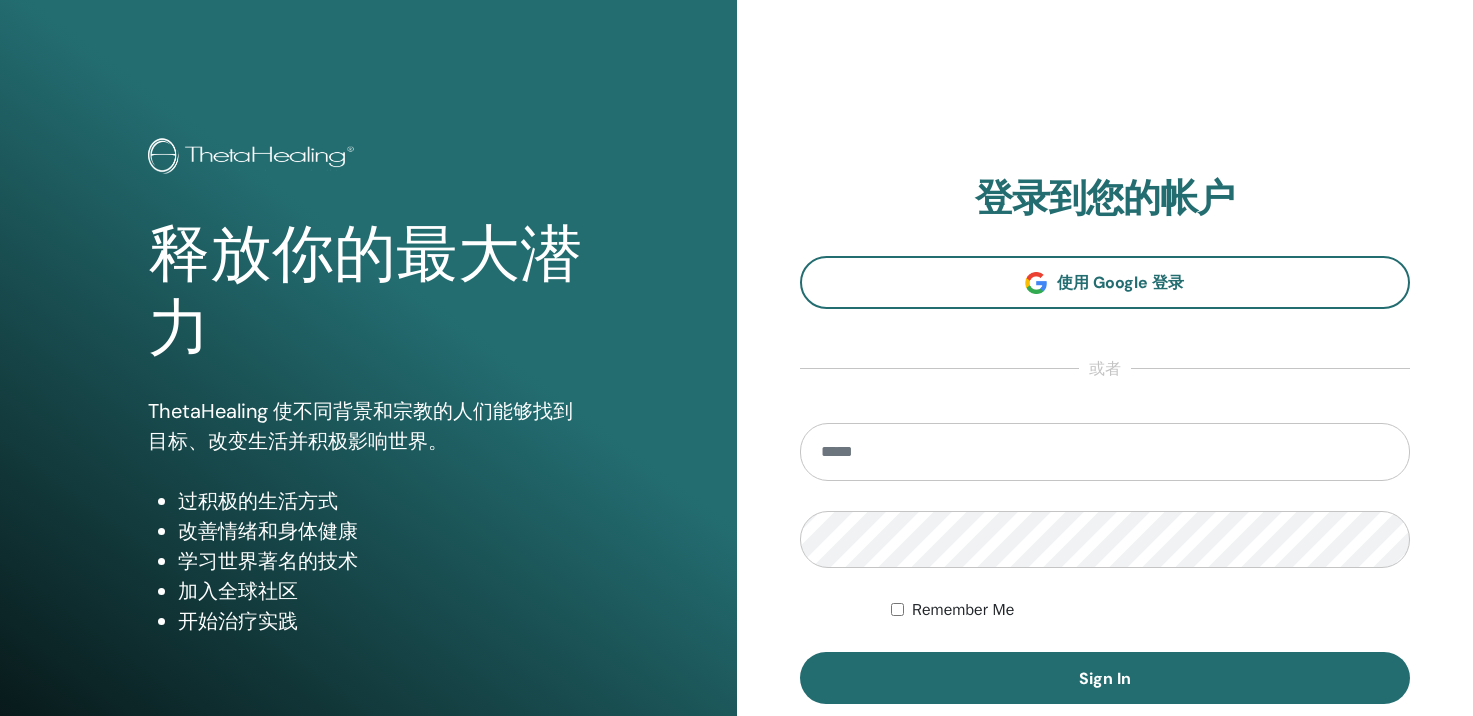 scroll, scrollTop: 0, scrollLeft: 0, axis: both 